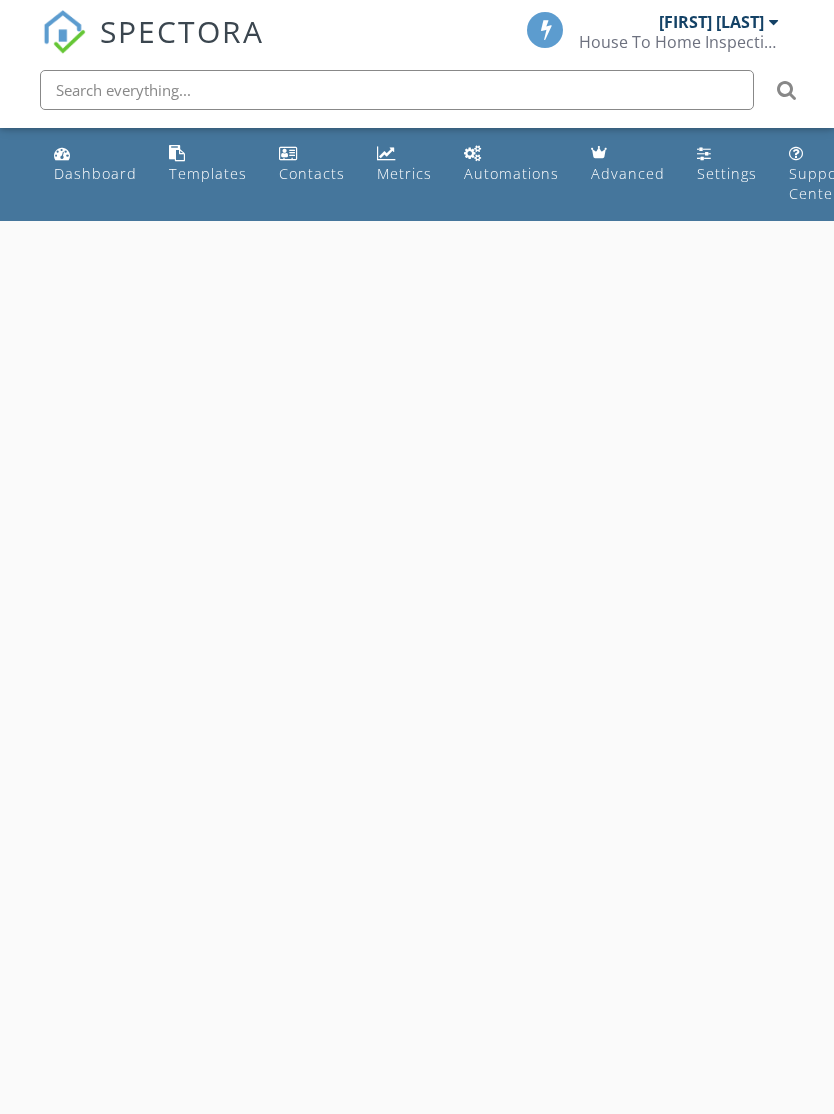 scroll, scrollTop: 0, scrollLeft: 0, axis: both 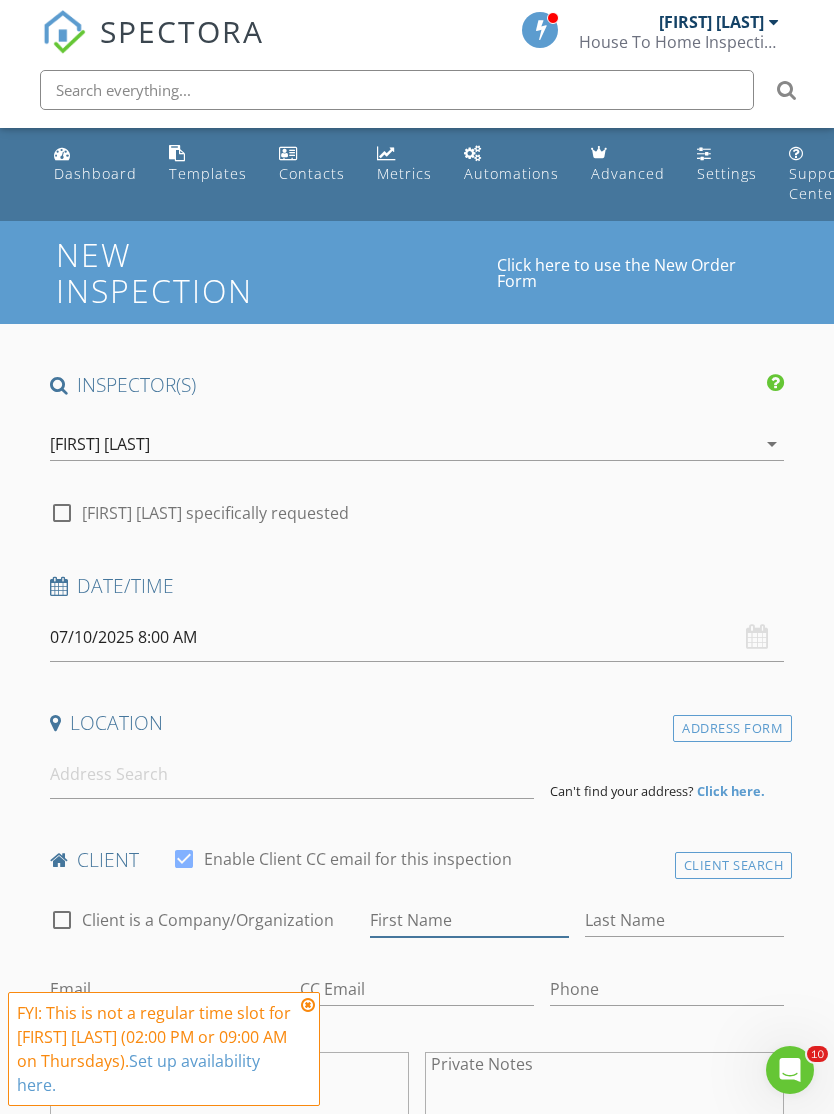 click on "First Name" at bounding box center (469, 920) 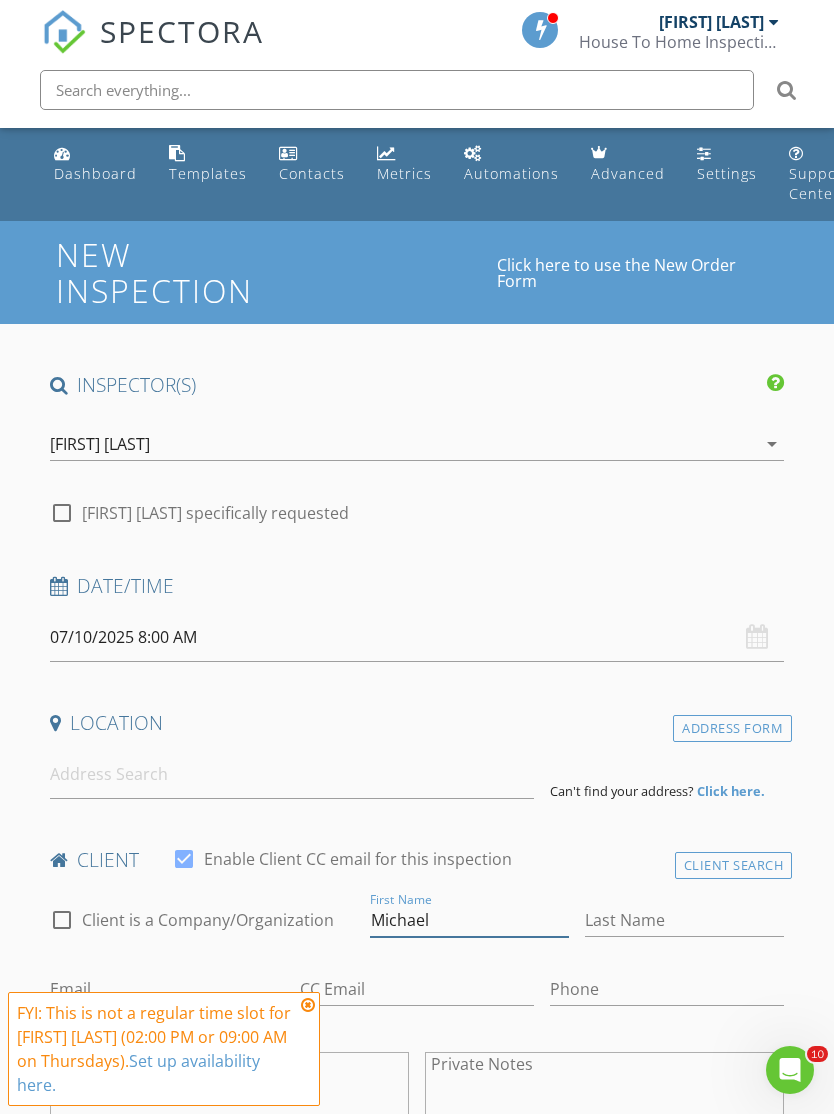type on "Michael" 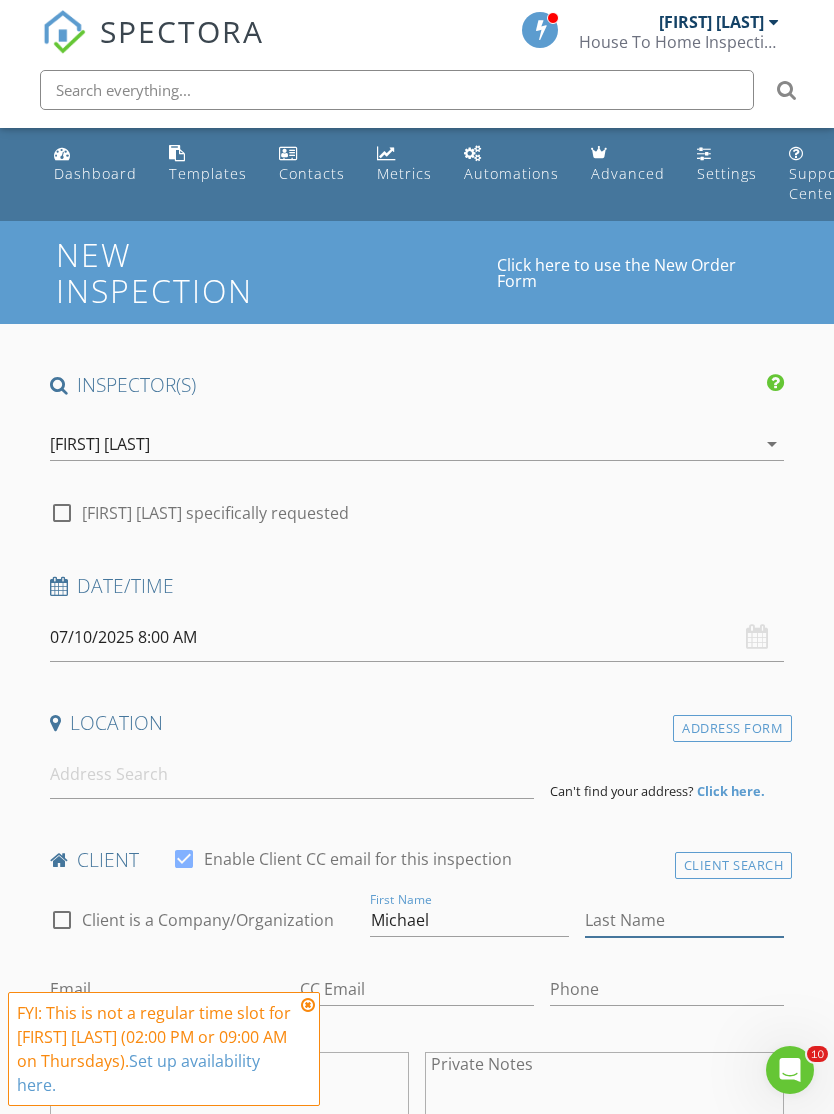 click on "Last Name" at bounding box center (684, 920) 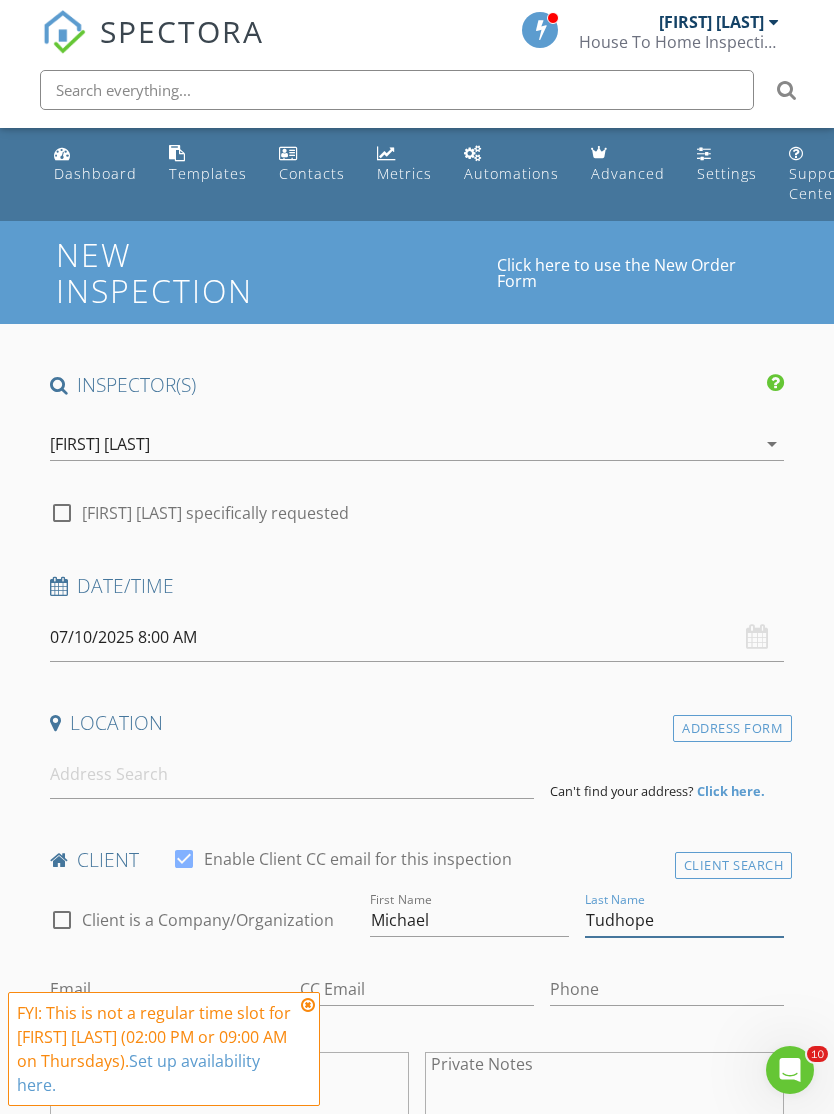type on "Tudhope" 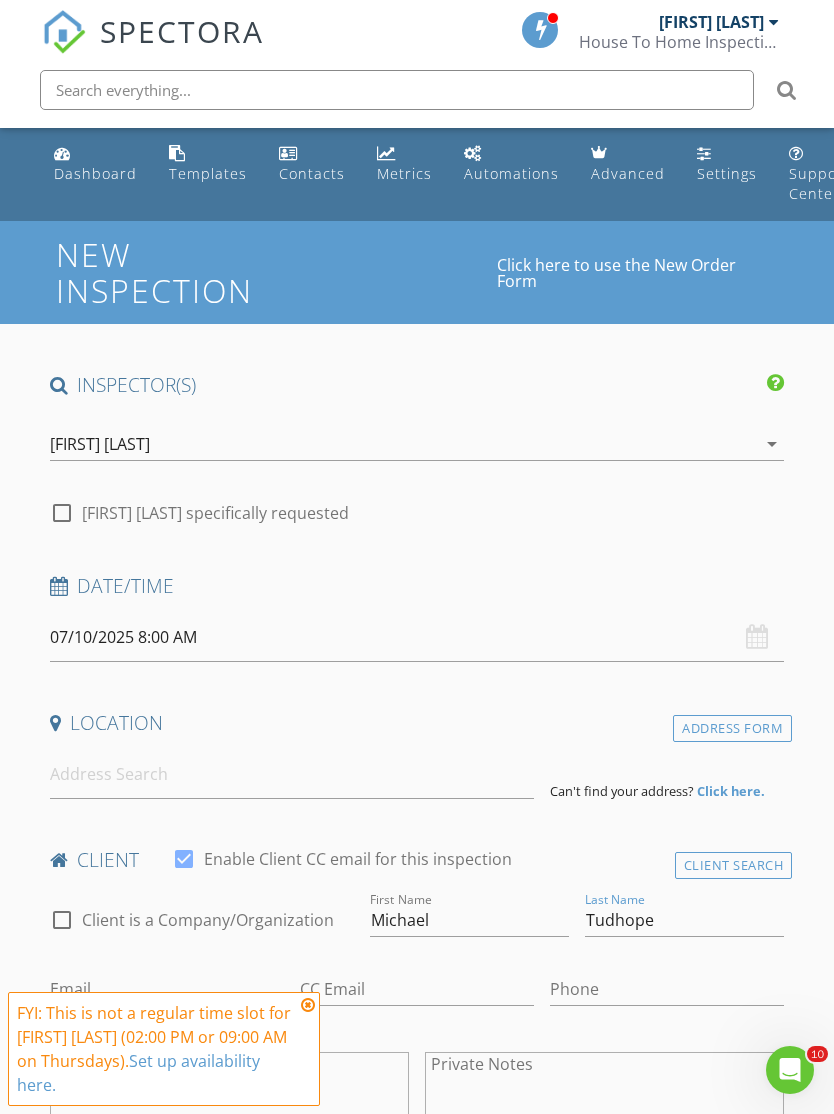 click on "Email" at bounding box center (167, 989) 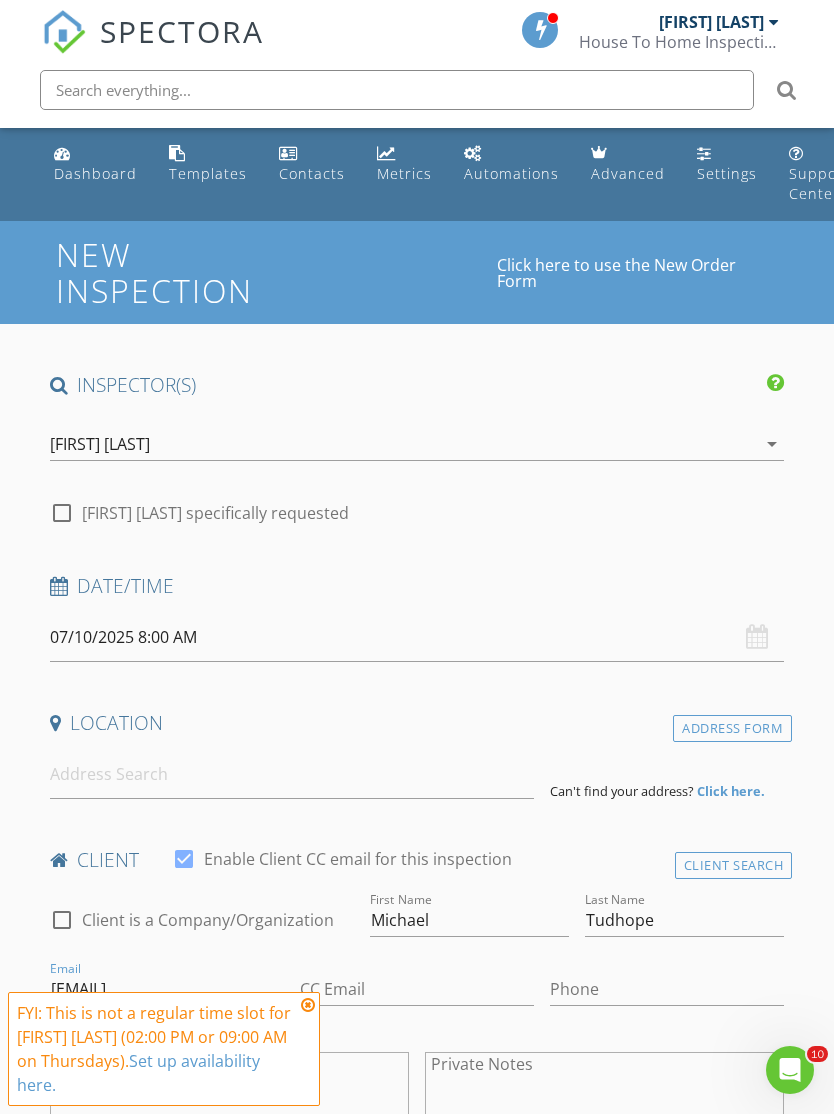 type on "[EMAIL]" 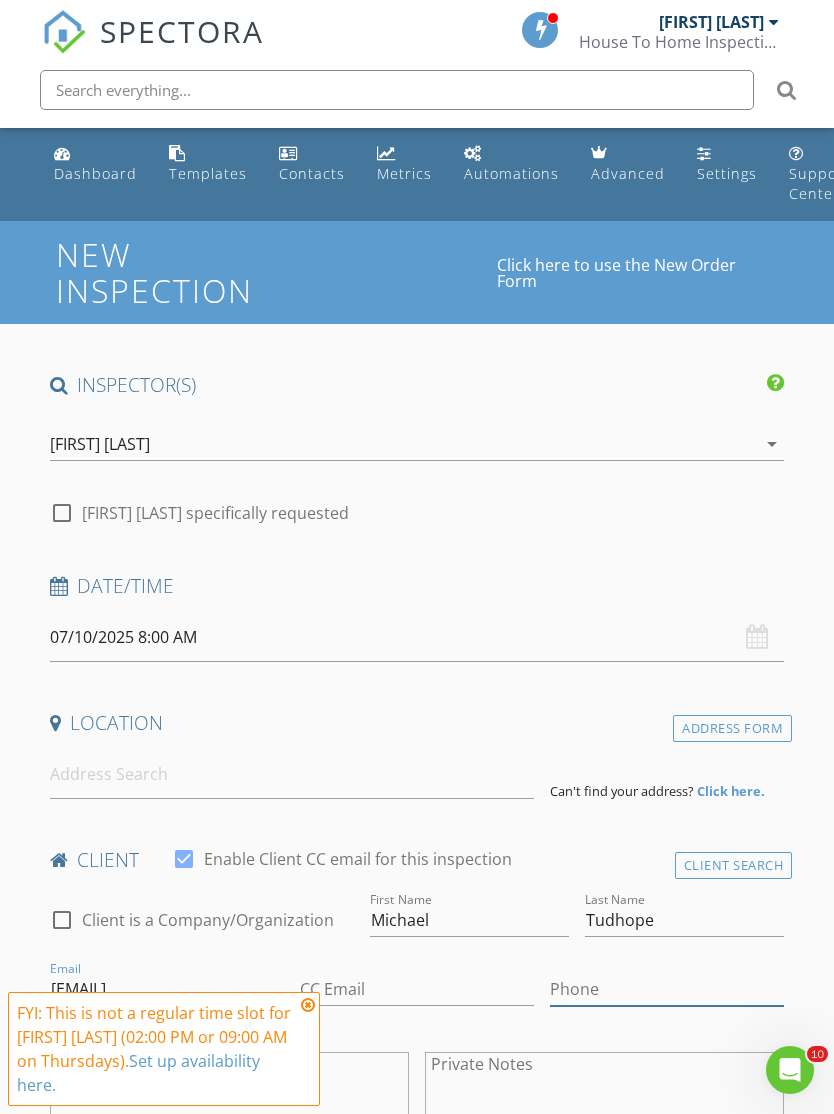 click on "Phone" at bounding box center (667, 989) 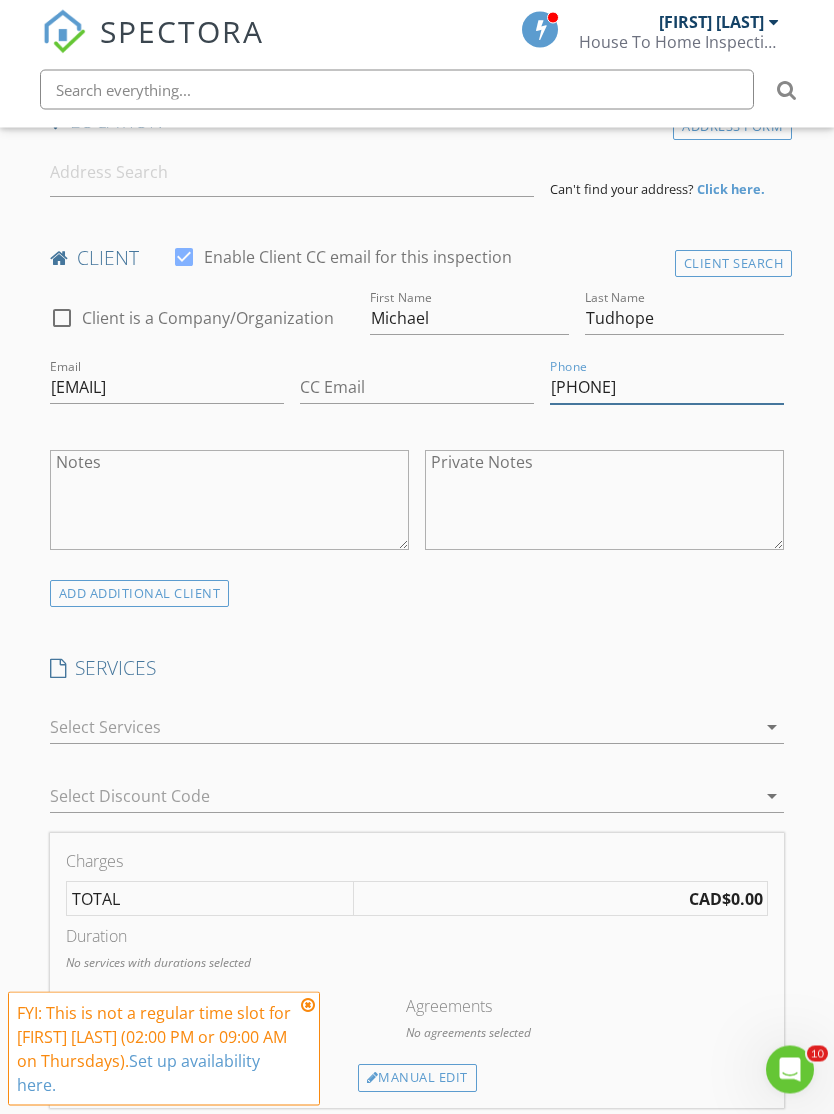 type on "[PHONE]" 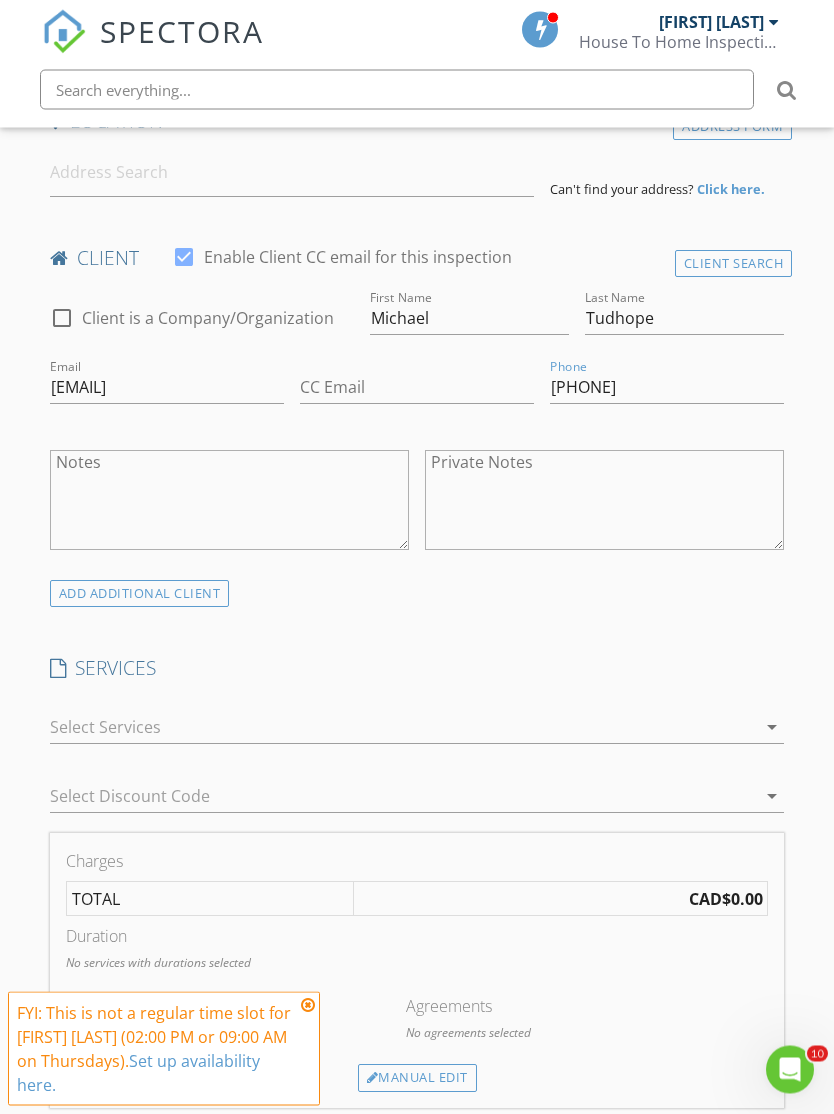 click at bounding box center [403, 728] 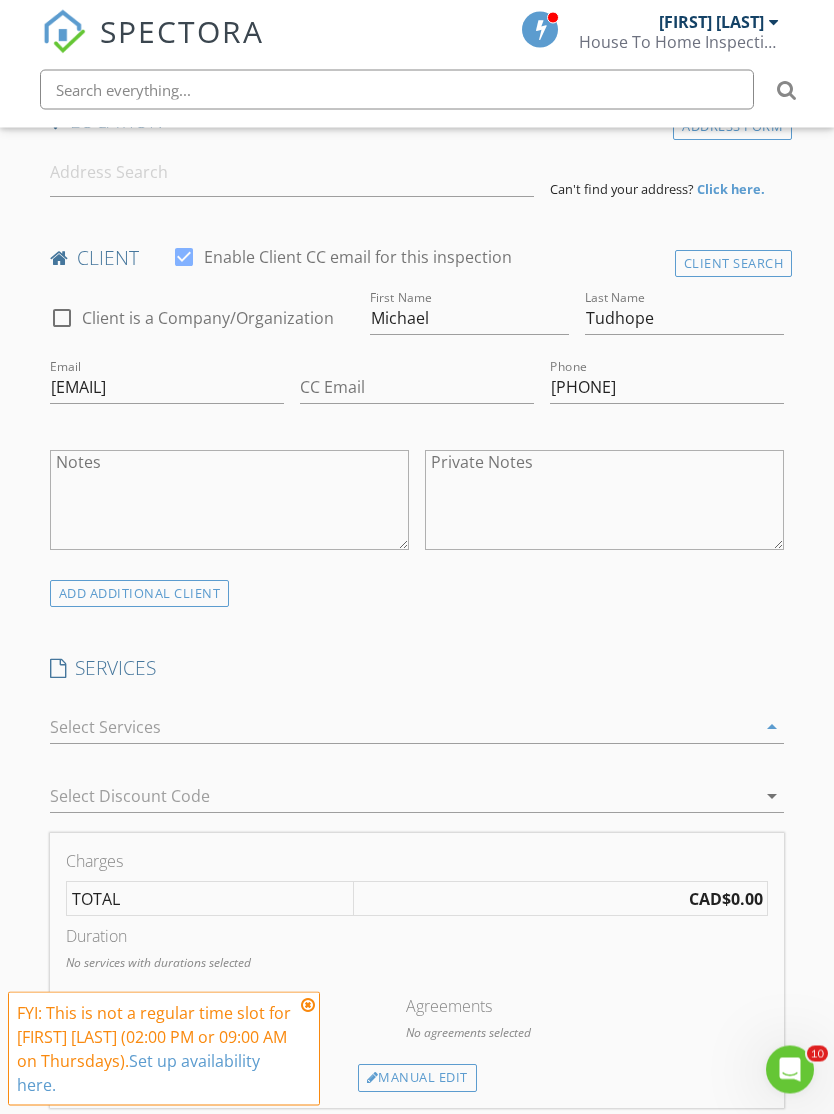 scroll, scrollTop: 602, scrollLeft: 0, axis: vertical 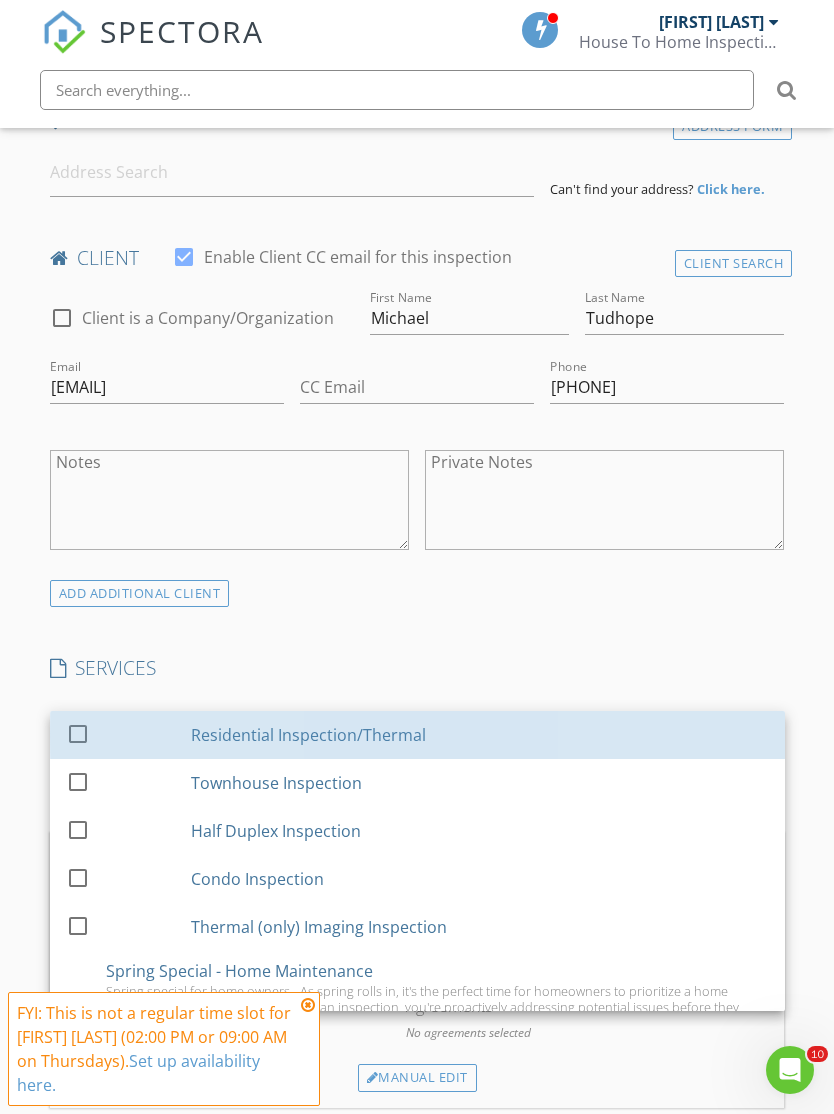 click on "Residential Inspection/Thermal" at bounding box center (308, 735) 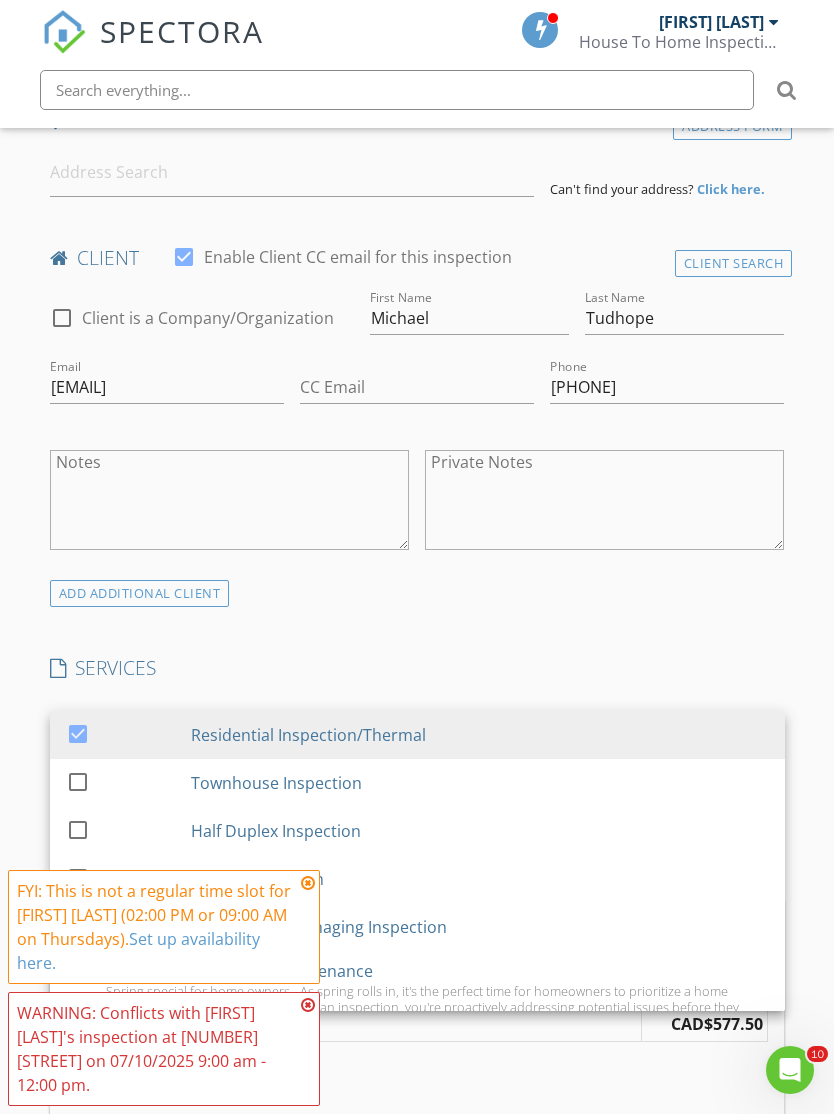click on "FYI: This is not a regular time slot for Jered Devries (02:00 PM or 09:00 AM on Thursdays).  Set up availability here." at bounding box center (164, 927) 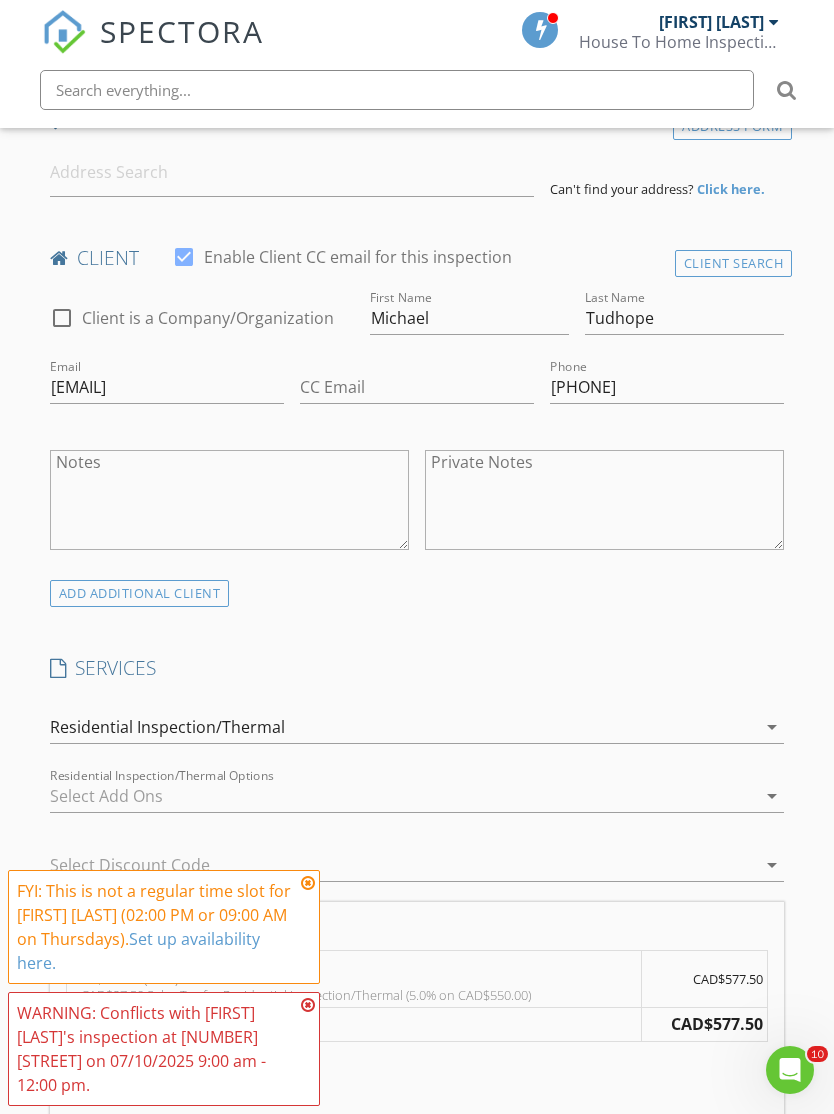 click at bounding box center [308, 1005] 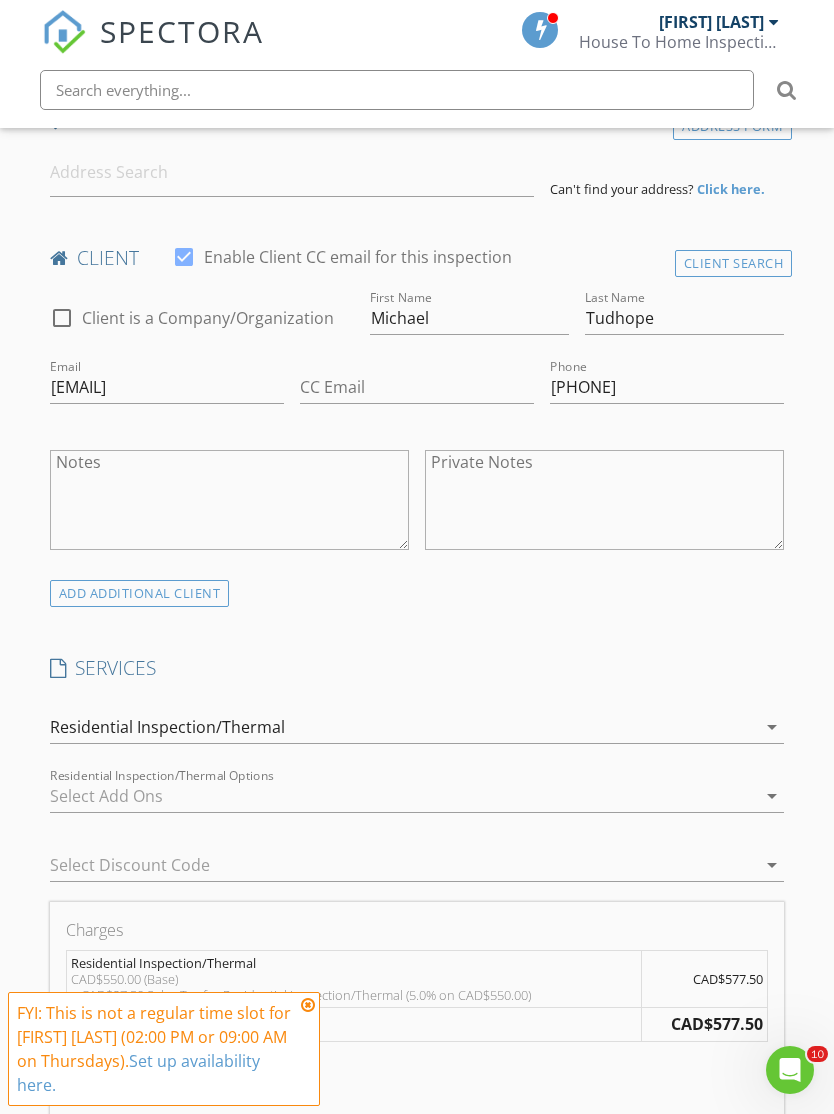 click at bounding box center (389, 865) 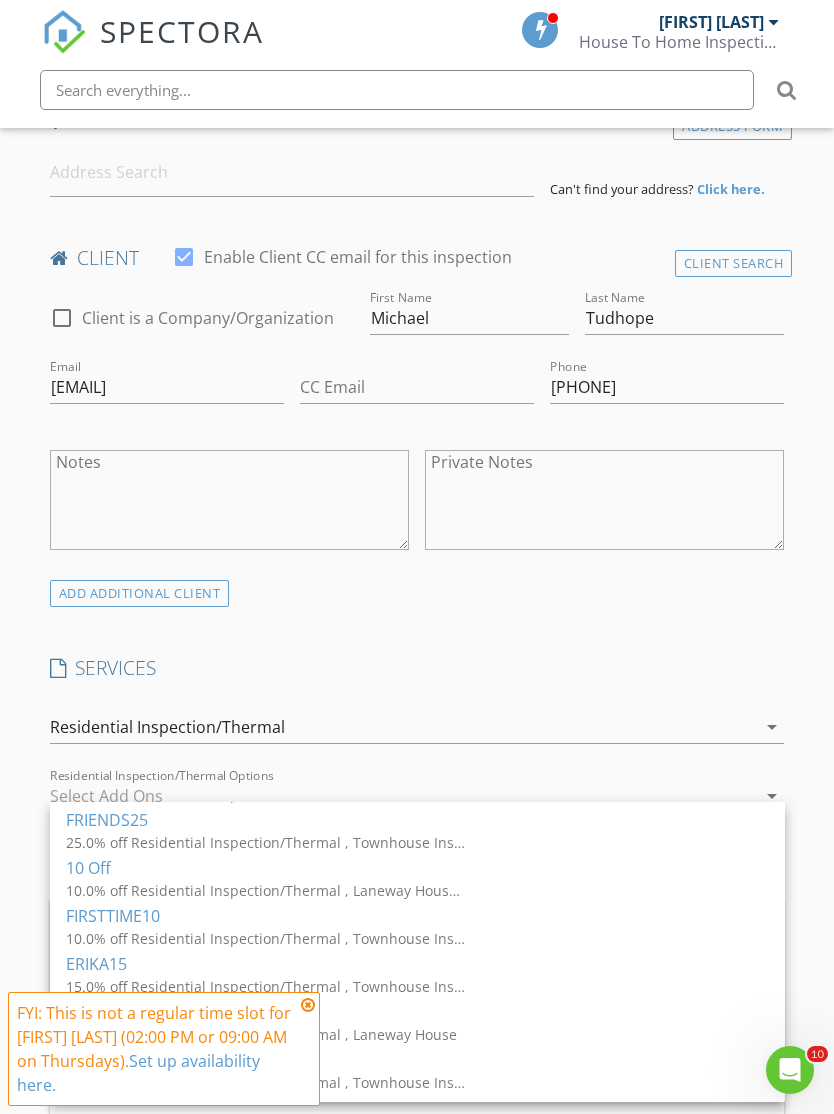 scroll, scrollTop: 132, scrollLeft: 0, axis: vertical 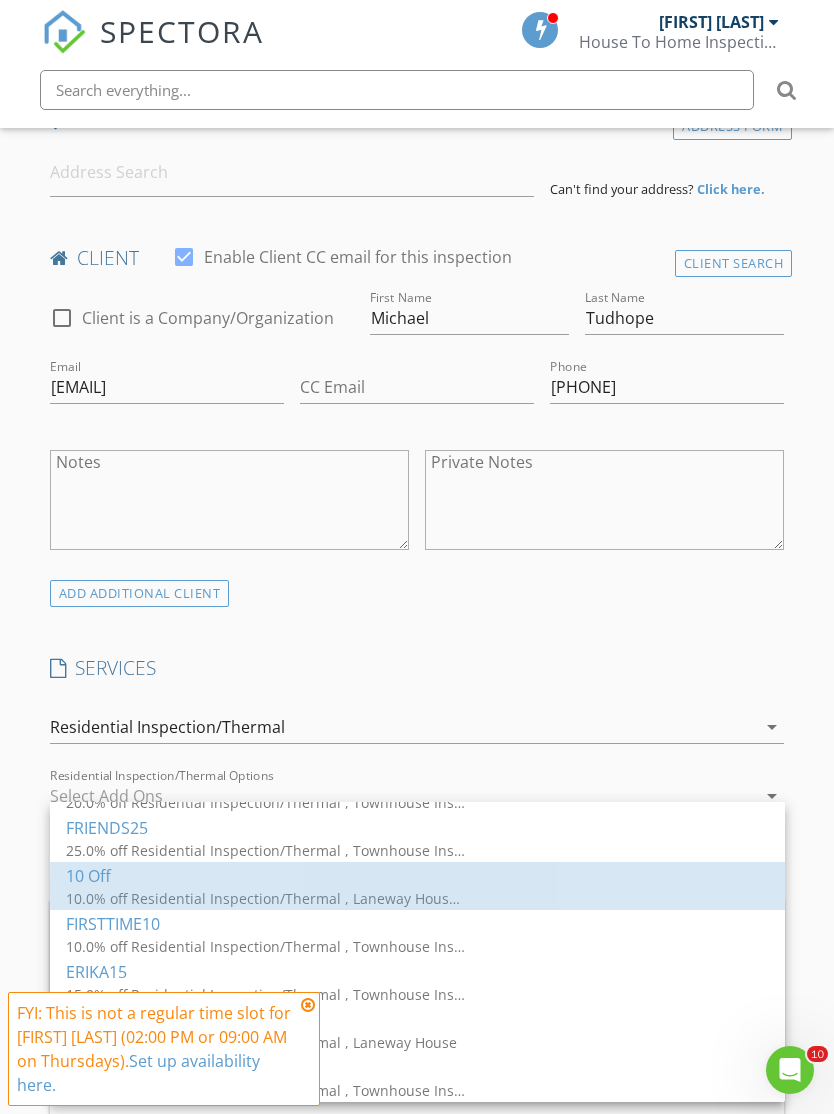 click on "10.0% off Residential Inspection/Thermal , Laneway House, Additional Suite" at bounding box center (266, 706) 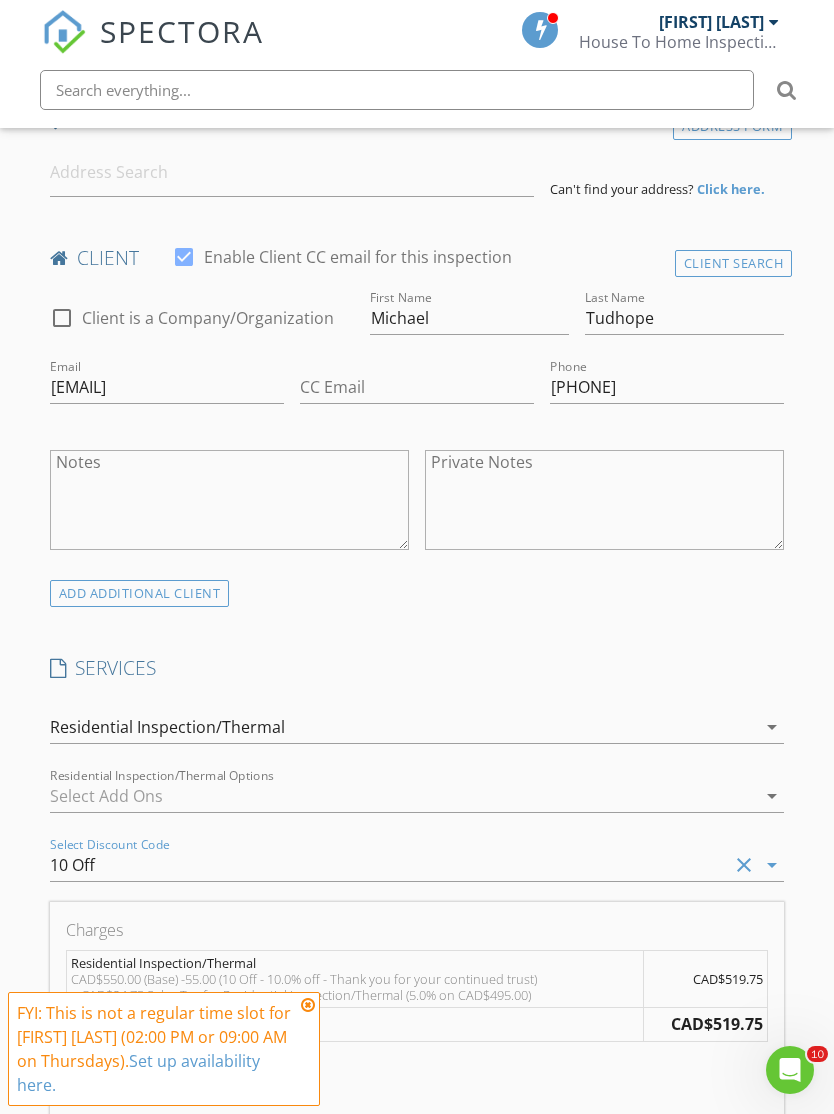 click on "INSPECTOR(S)
check_box   Jered Devries   PRIMARY   Jered Devries arrow_drop_down   check_box_outline_blank Jered Devries specifically requested
Date/Time
07/10/2025 8:00 AM
Location
Address Form       Can't find your address?   Click here.
client
check_box Enable Client CC email for this inspection   Client Search     check_box_outline_blank Client is a Company/Organization     First Name Michael   Last Name Tudhope   Email mtudhope@gmail.com   CC Email   Phone 250-921-4795           Notes   Private Notes
ADD ADDITIONAL client
SERVICES
check_box   Residential Inspection/Thermal    check_box_outline_blank   Townhouse Inspection   check_box_outline_blank   Half Duplex Inspection   check_box_outline_blank   Condo Inspection   check_box_outline_blank   Thermal (only) Imaging Inspection" at bounding box center [417, 1201] 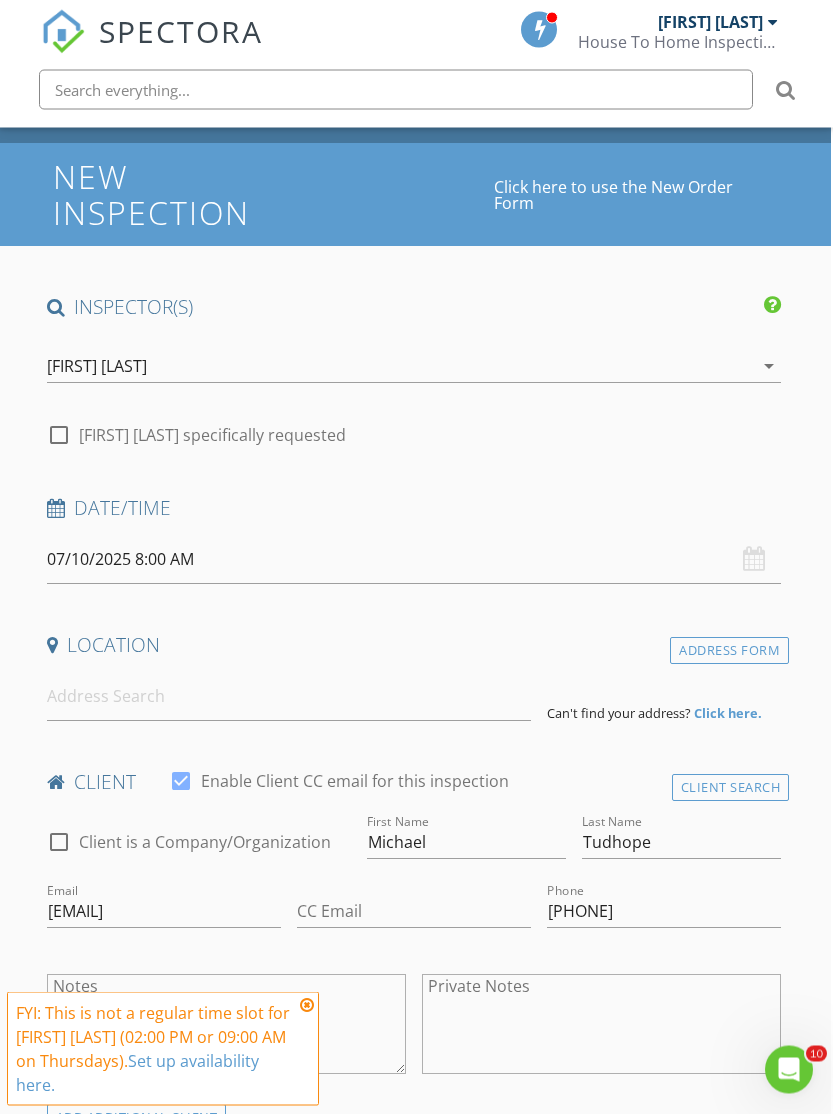 scroll, scrollTop: 0, scrollLeft: 2, axis: horizontal 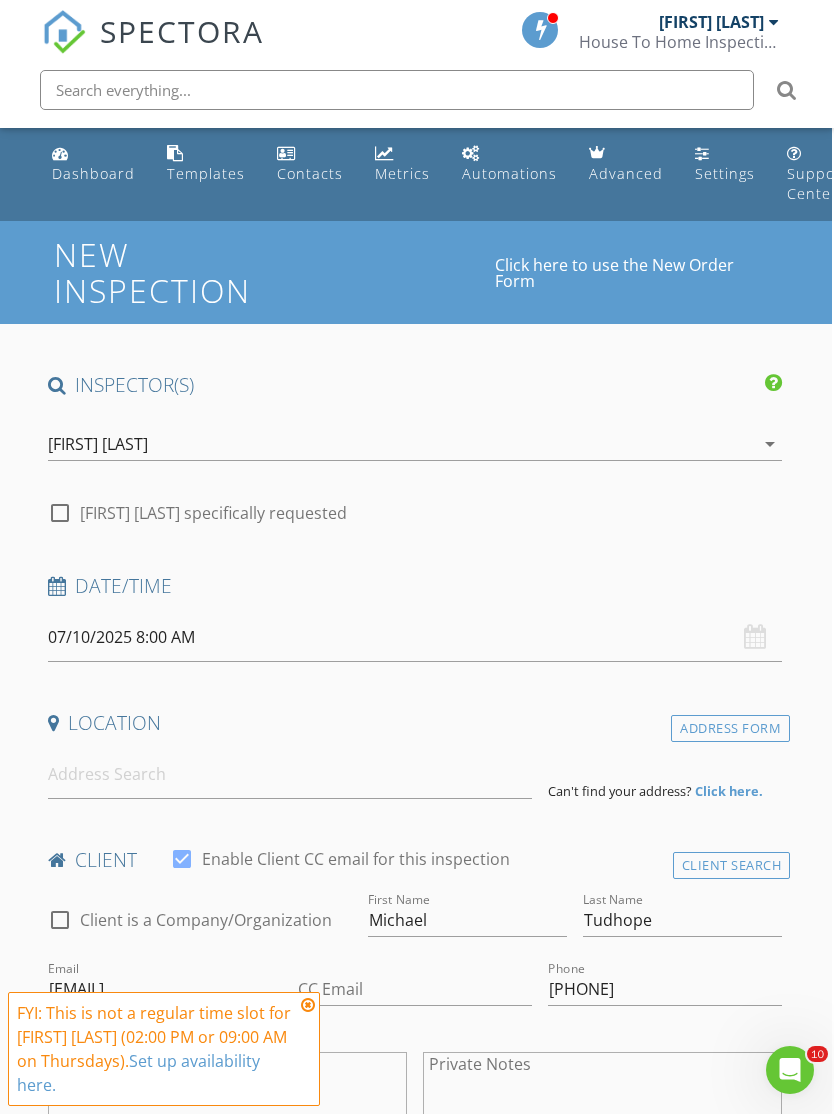 click on "07/10/2025 8:00 AM" at bounding box center [415, 637] 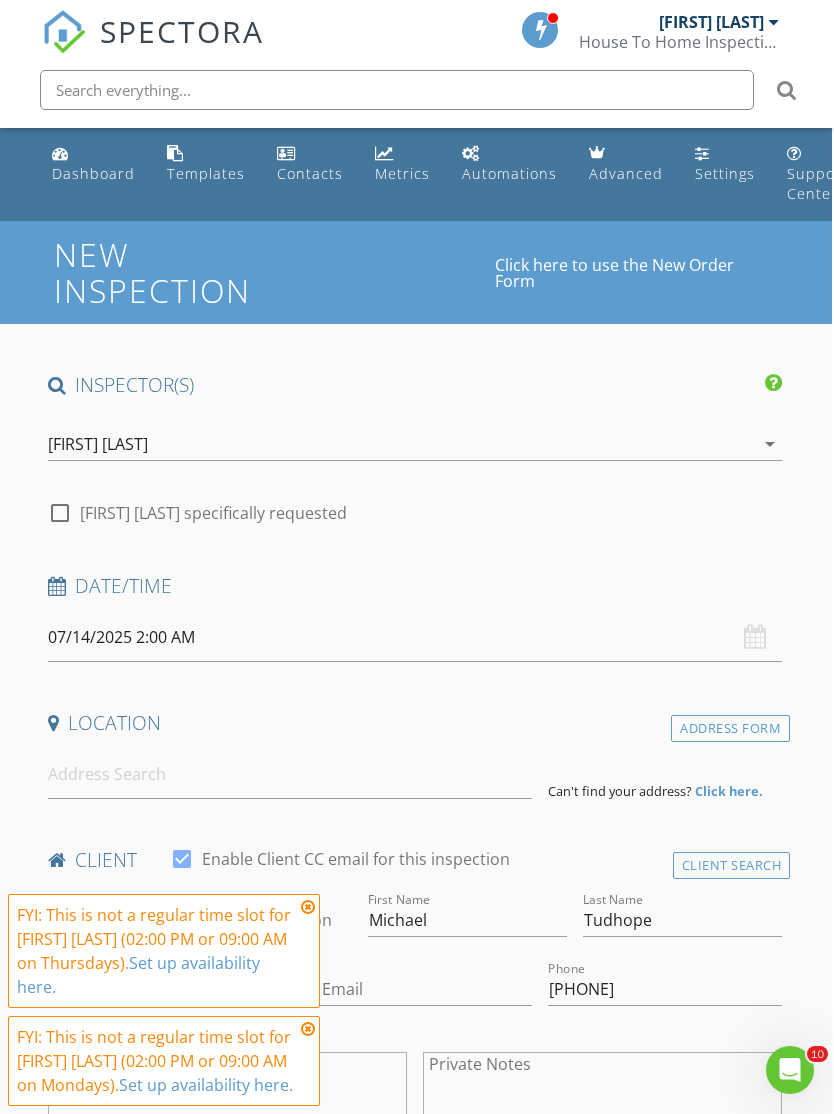 click on "07/14/2025 2:00 AM" at bounding box center (415, 637) 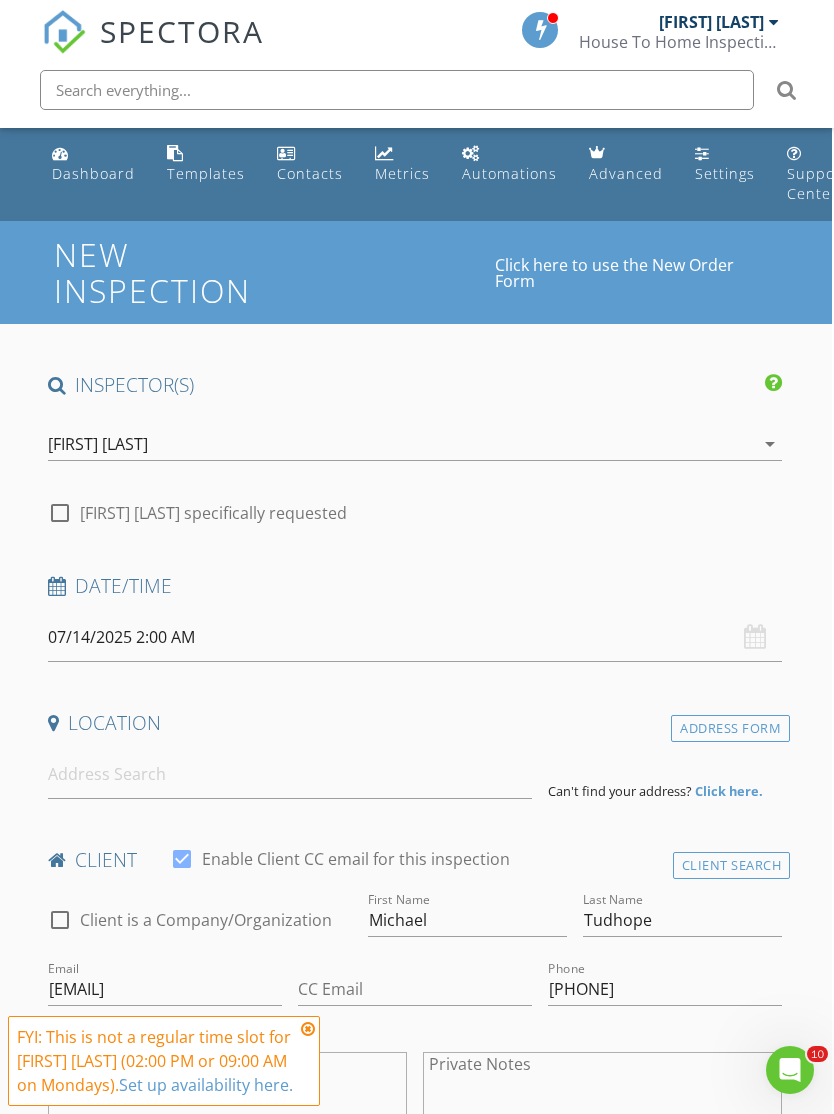 click at bounding box center [0, 0] 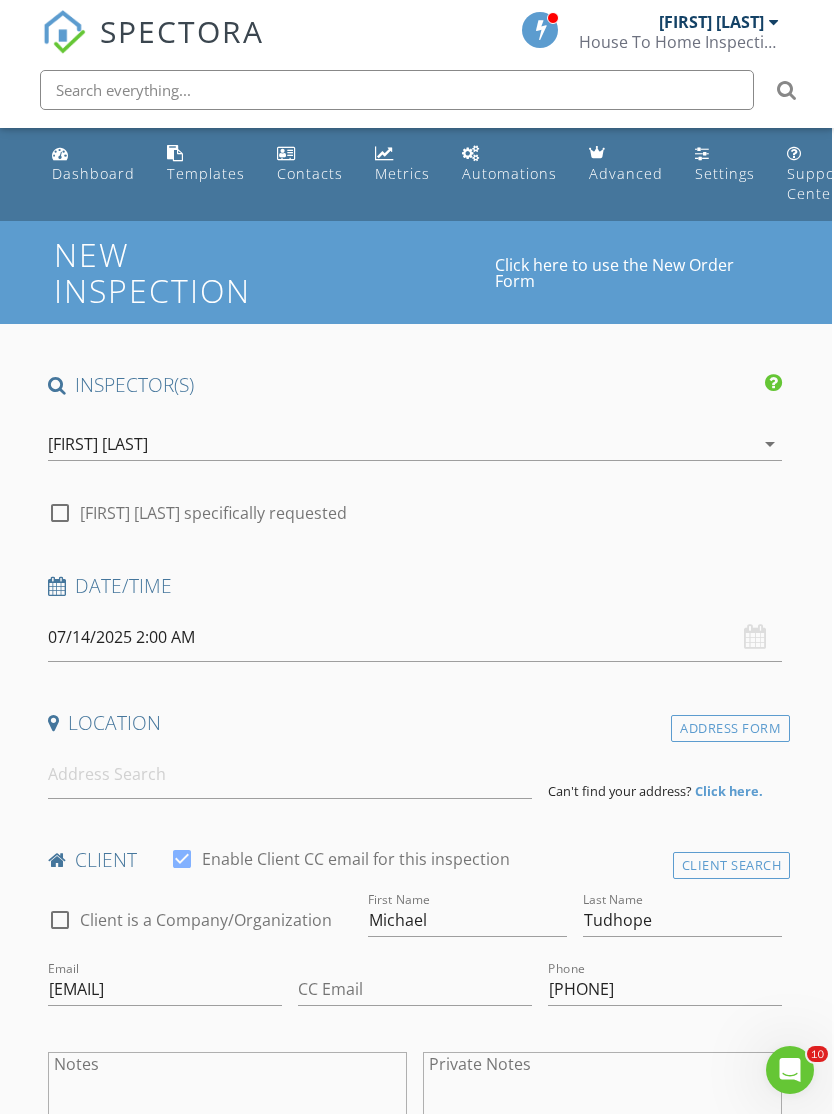 click on "07/14/2025 2:00 AM" at bounding box center [415, 637] 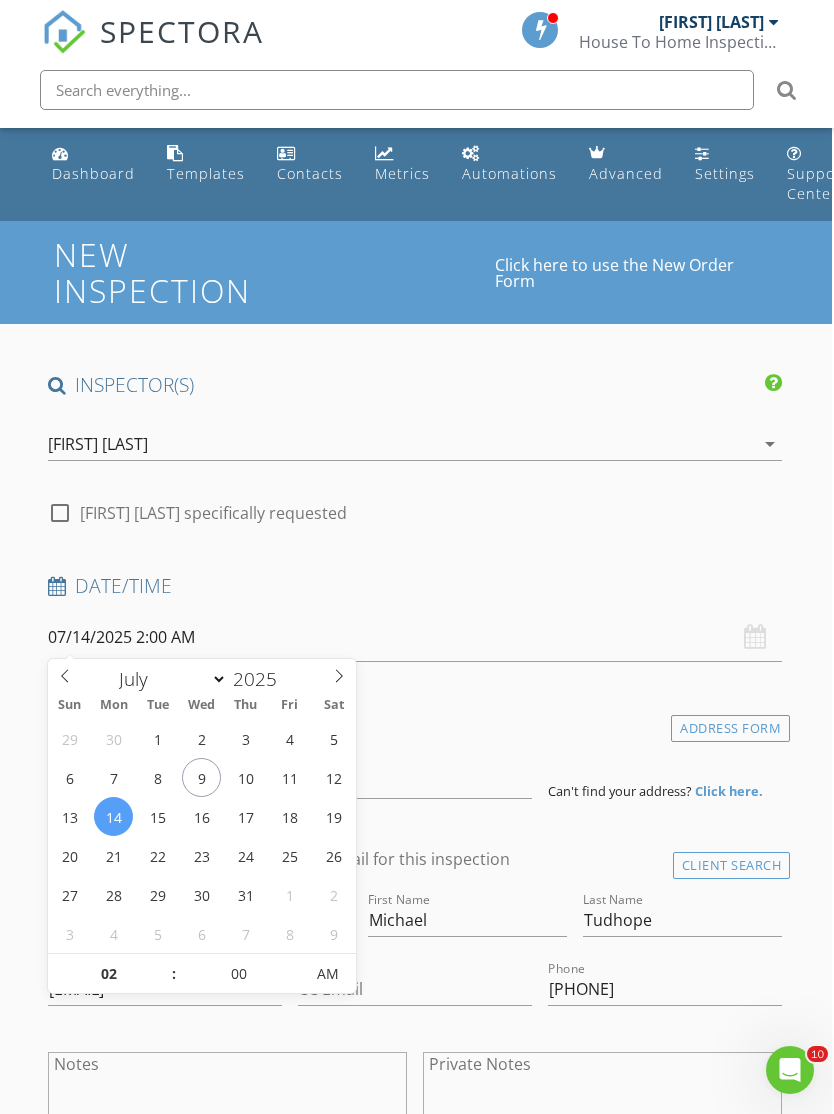 click on "AM" at bounding box center (327, 974) 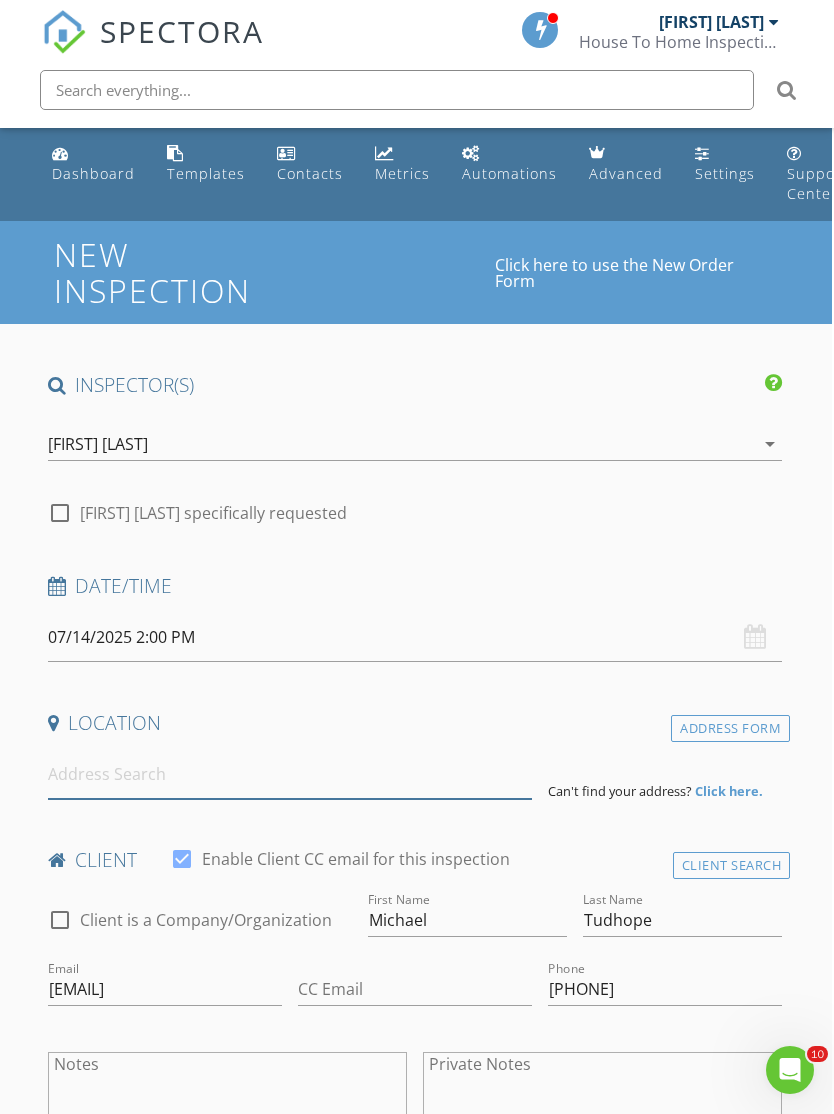 click at bounding box center [290, 774] 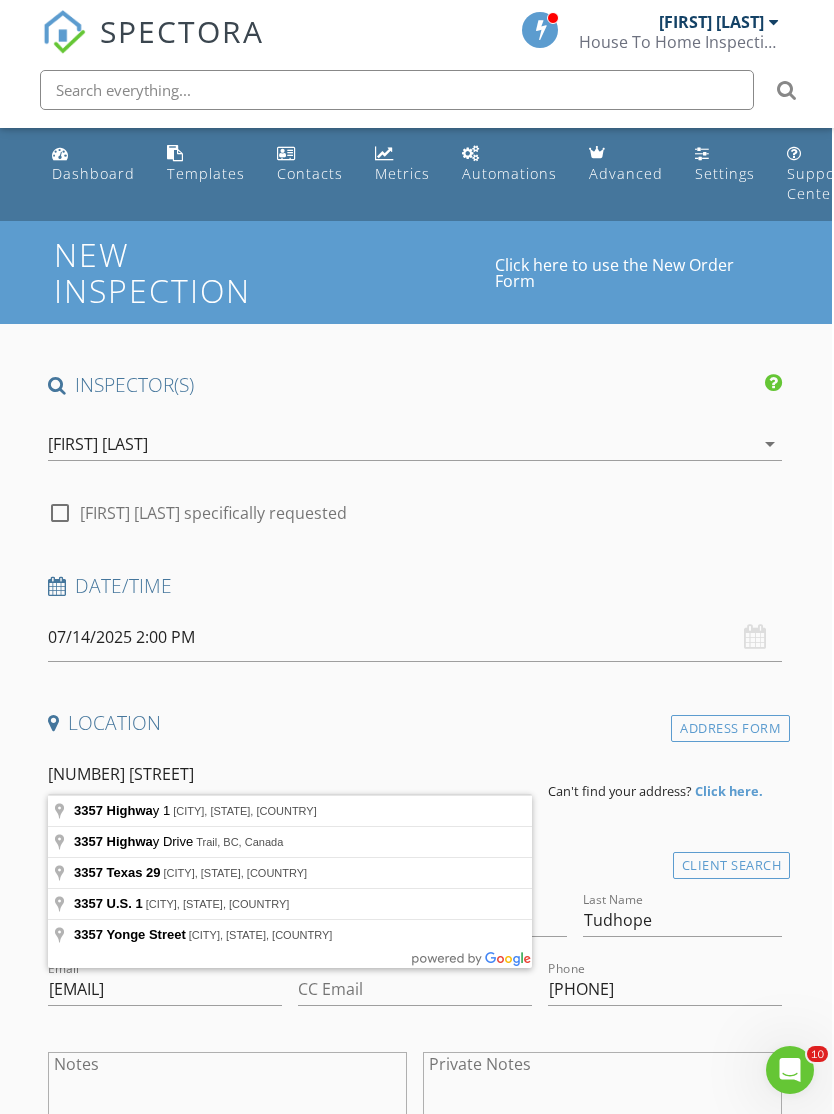 type on "3357 highwa" 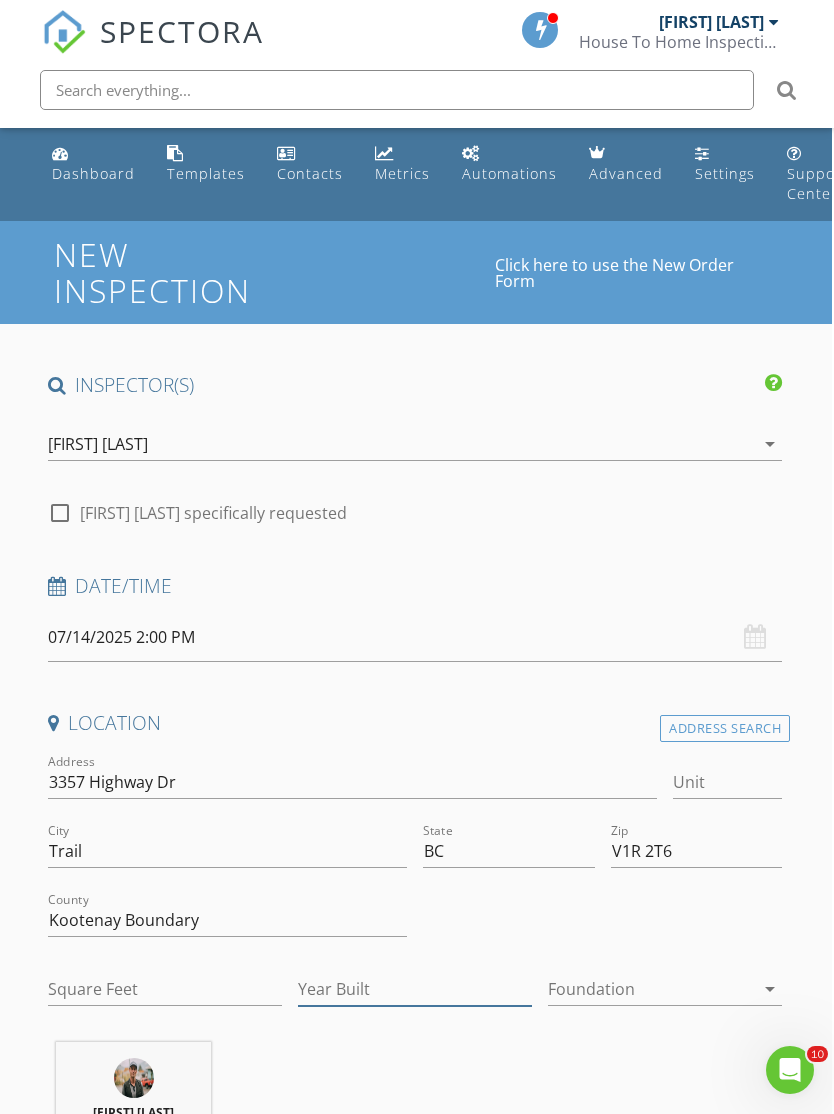 click on "Year Built" at bounding box center (415, 989) 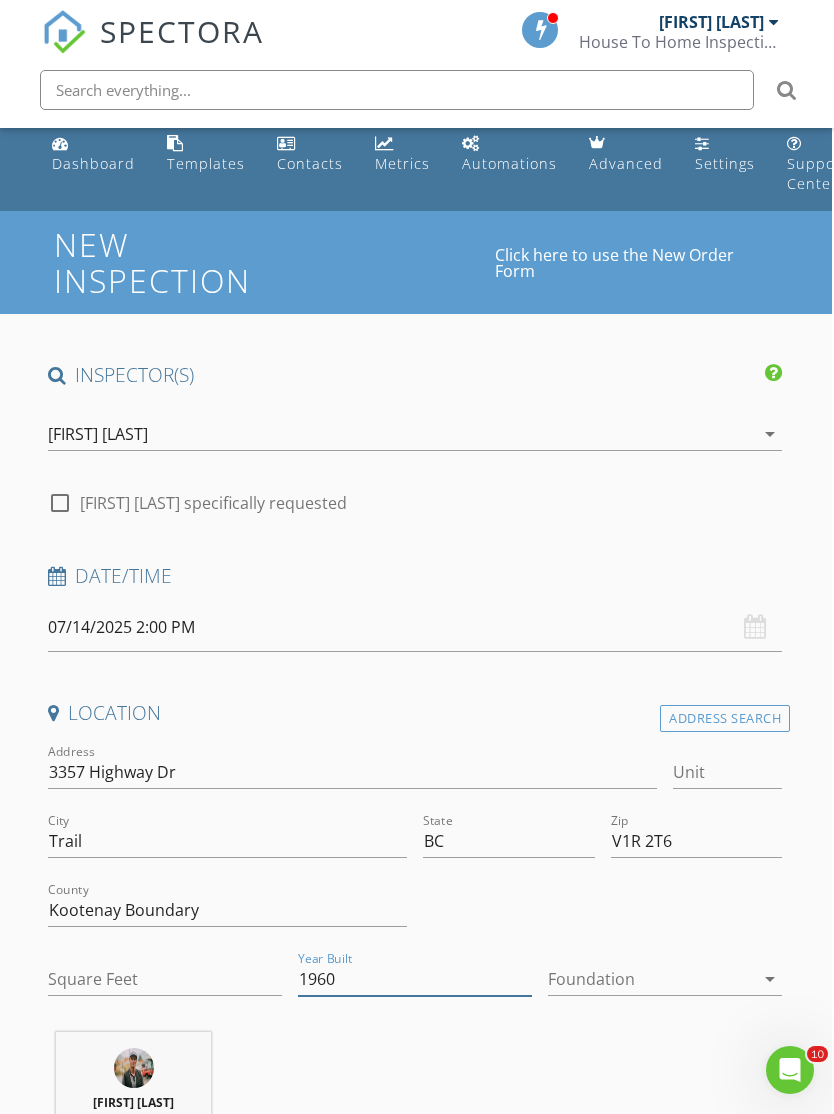 scroll, scrollTop: 0, scrollLeft: 2, axis: horizontal 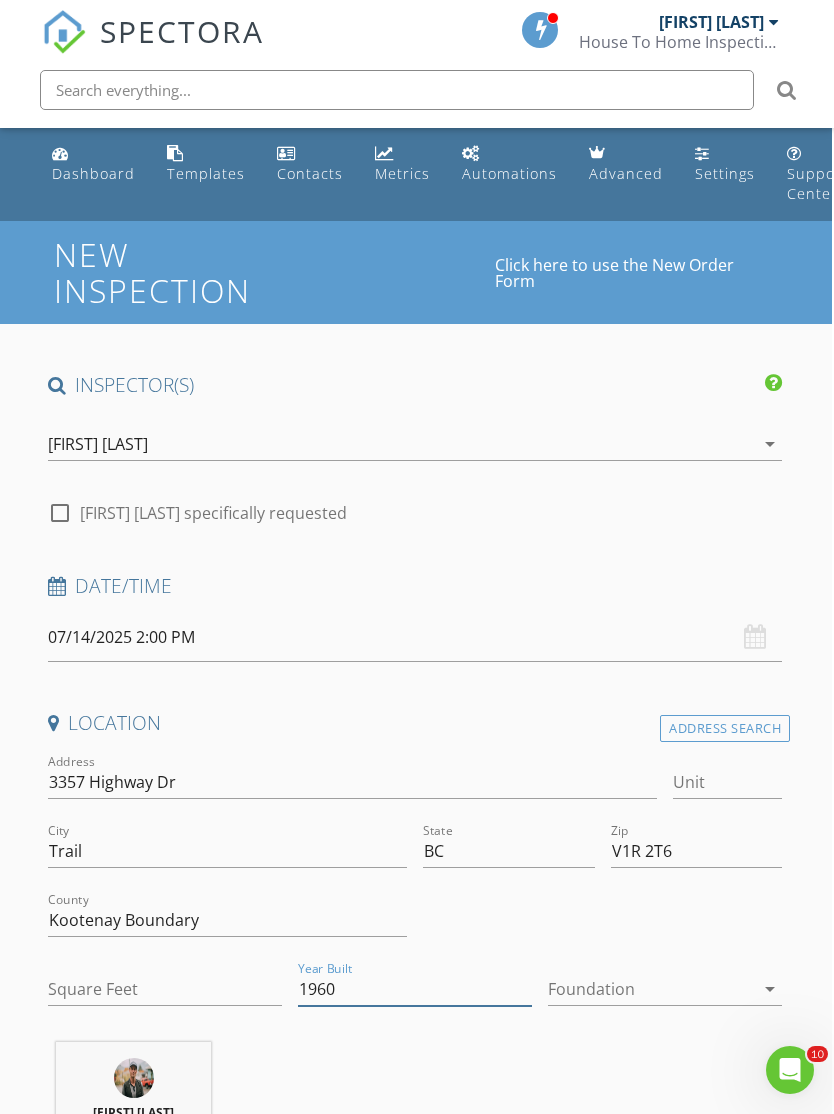 type on "1960" 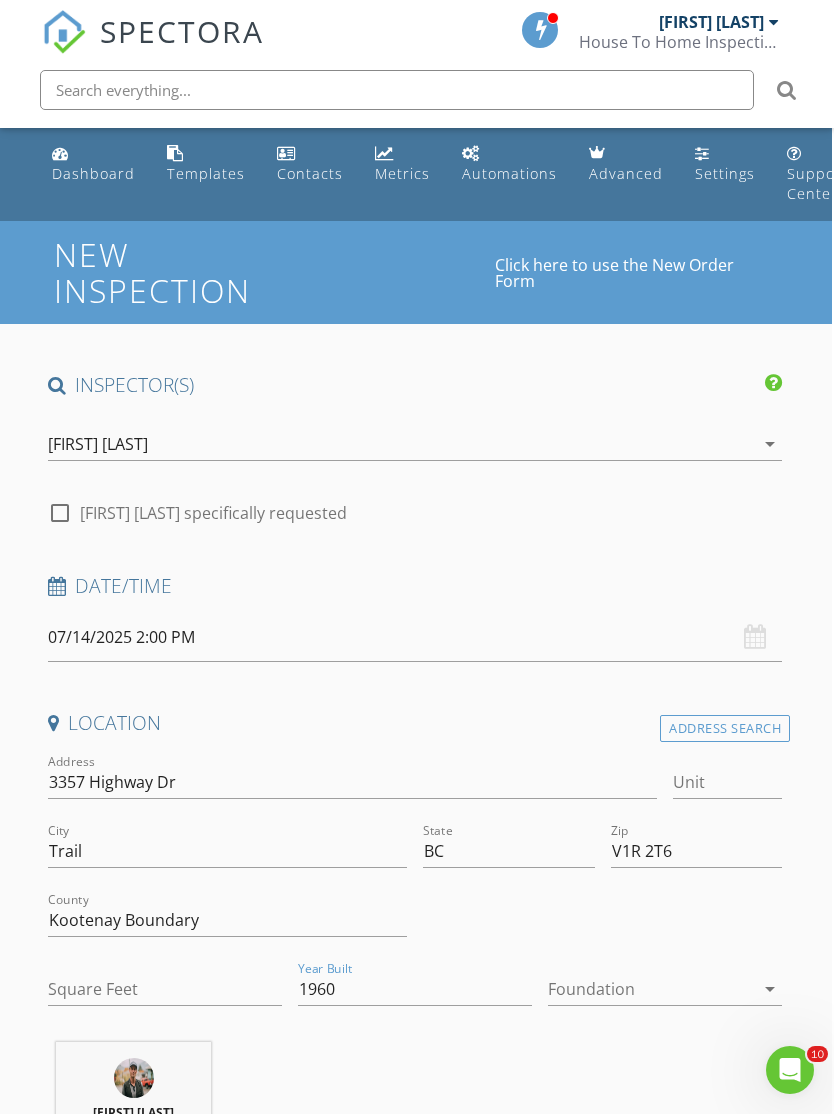 click on "New Inspection
Click here to use the New Order Form
INSPECTOR(S)
check_box   Jered Devries   PRIMARY   Jered Devries arrow_drop_down   check_box_outline_blank Jered Devries specifically requested
Date/Time
07/14/2025 2:00 PM
Location
Address Search       Address 3357 Highway Dr   Unit   City Trail   State BC   Zip V1R 2T6   County Kootenay Boundary     Square Feet   Year Built 1960   Foundation arrow_drop_down     Jered Devries     45.1 miles     (an hour)
client
check_box Enable Client CC email for this inspection   Client Search     check_box_outline_blank Client is a Company/Organization     First Name Michael   Last Name Tudhope   Email mtudhope@gmail.com   CC Email   Phone 250-921-4795           Notes   Private Notes
ADD ADDITIONAL client
SERVICES" at bounding box center (415, 2014) 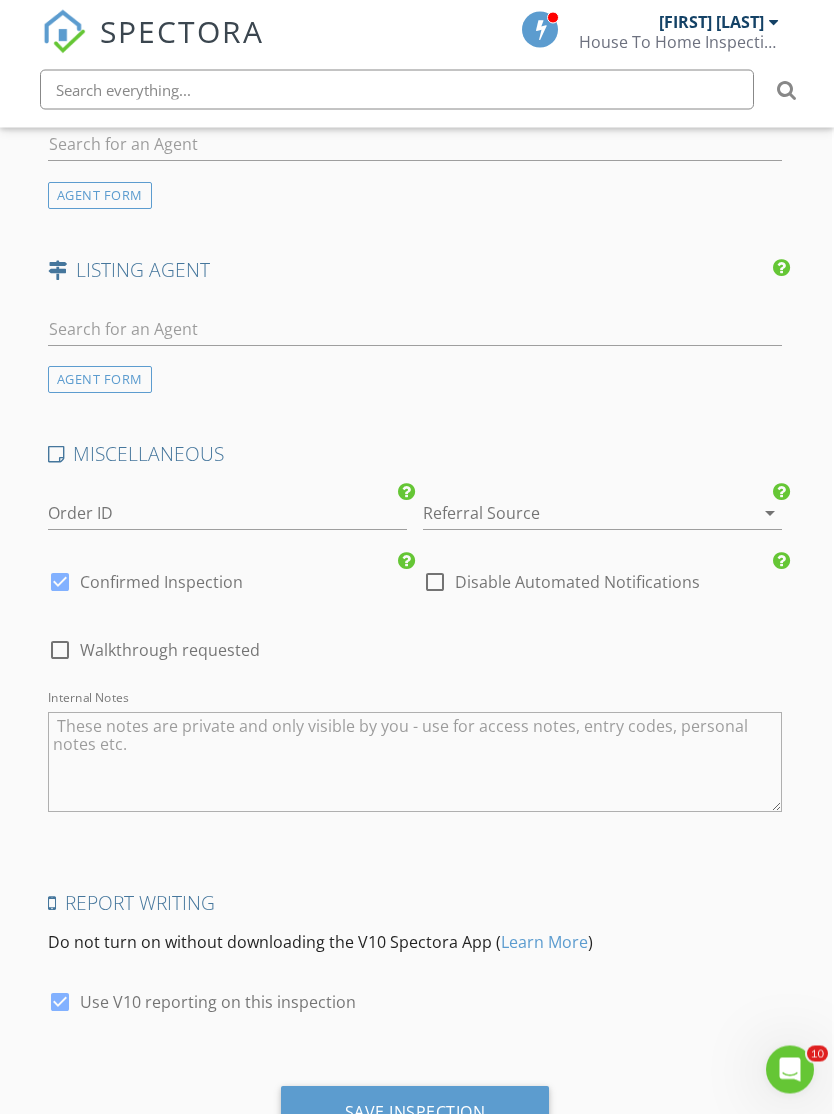scroll, scrollTop: 2605, scrollLeft: 2, axis: both 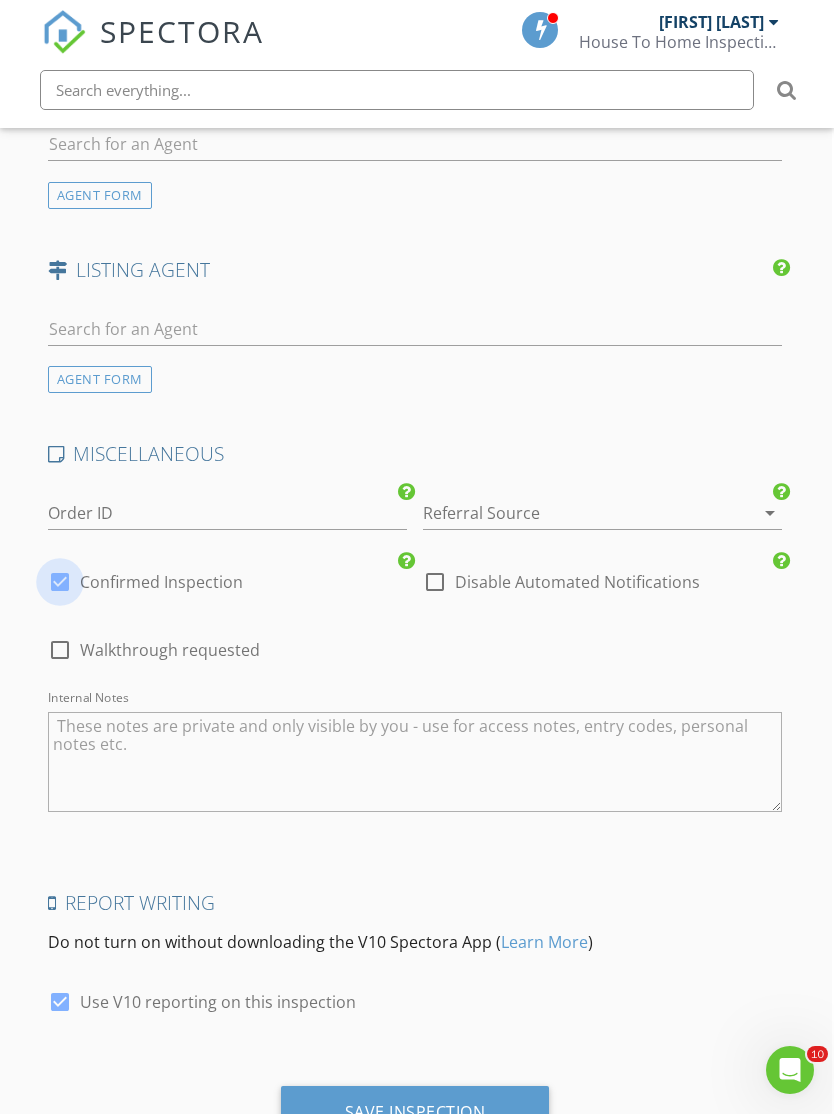 click at bounding box center [60, 582] 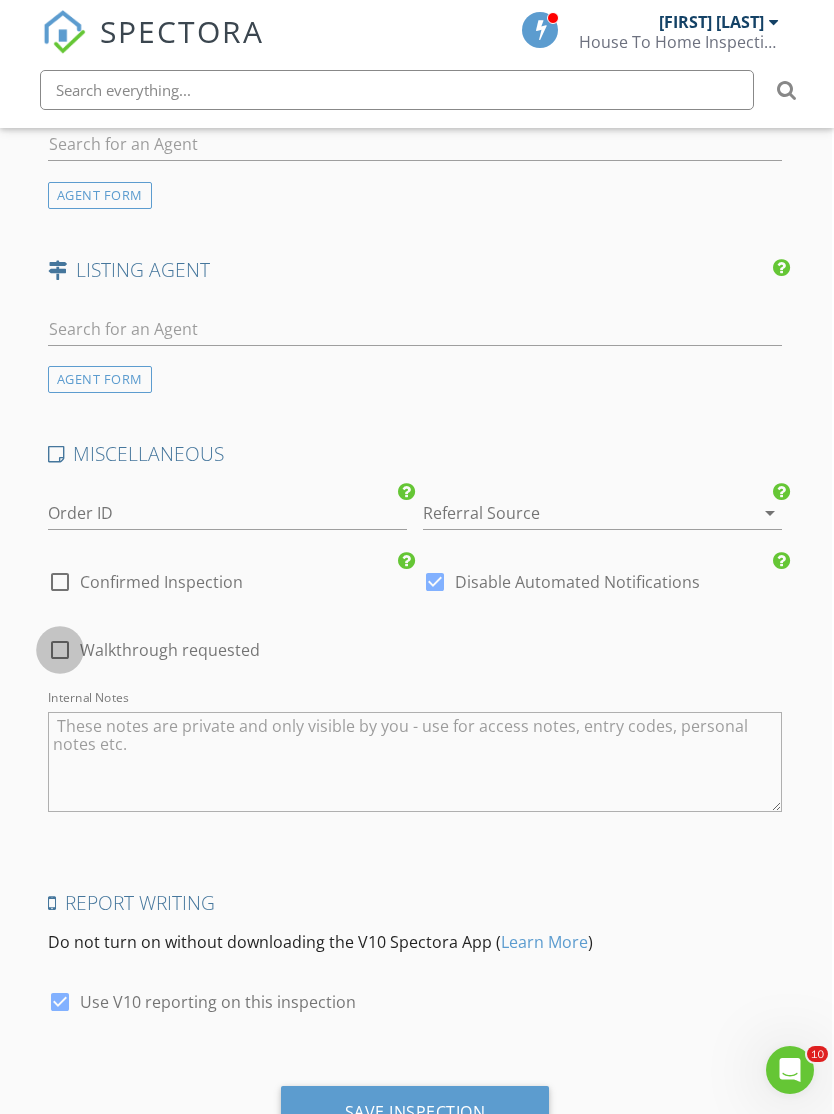 click at bounding box center [60, 650] 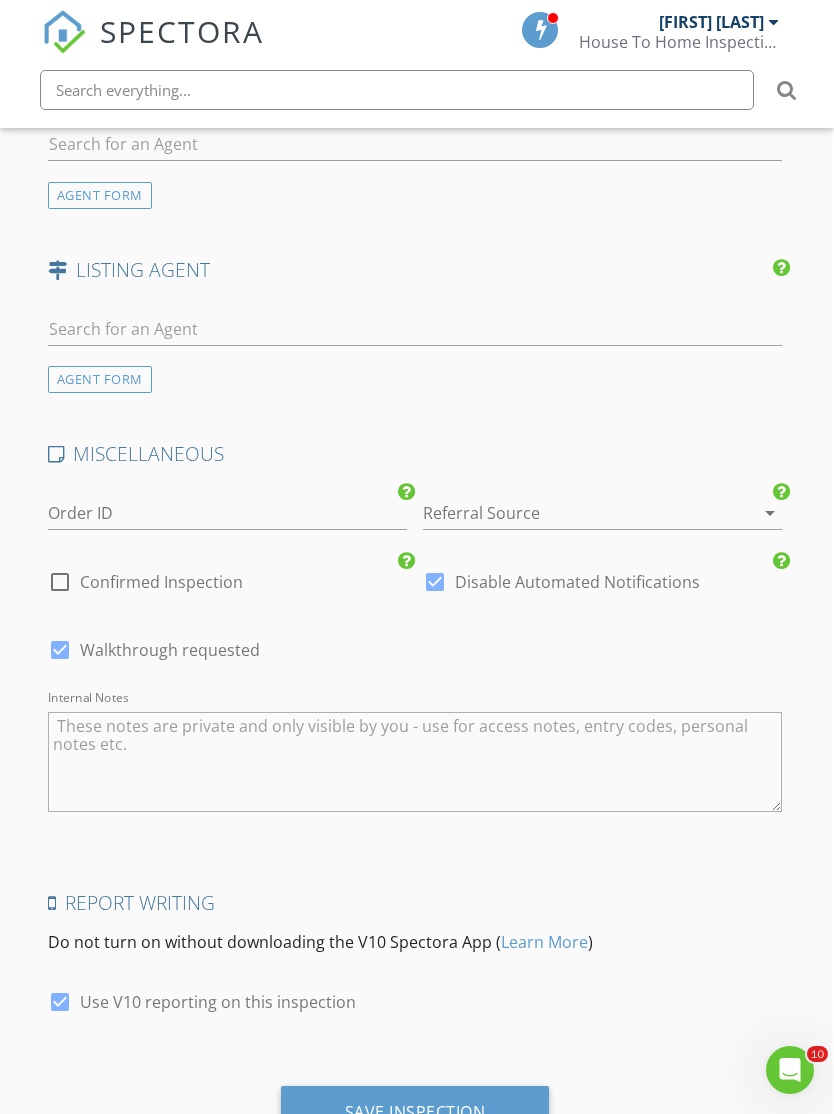 click on "Save Inspection" at bounding box center [415, 1113] 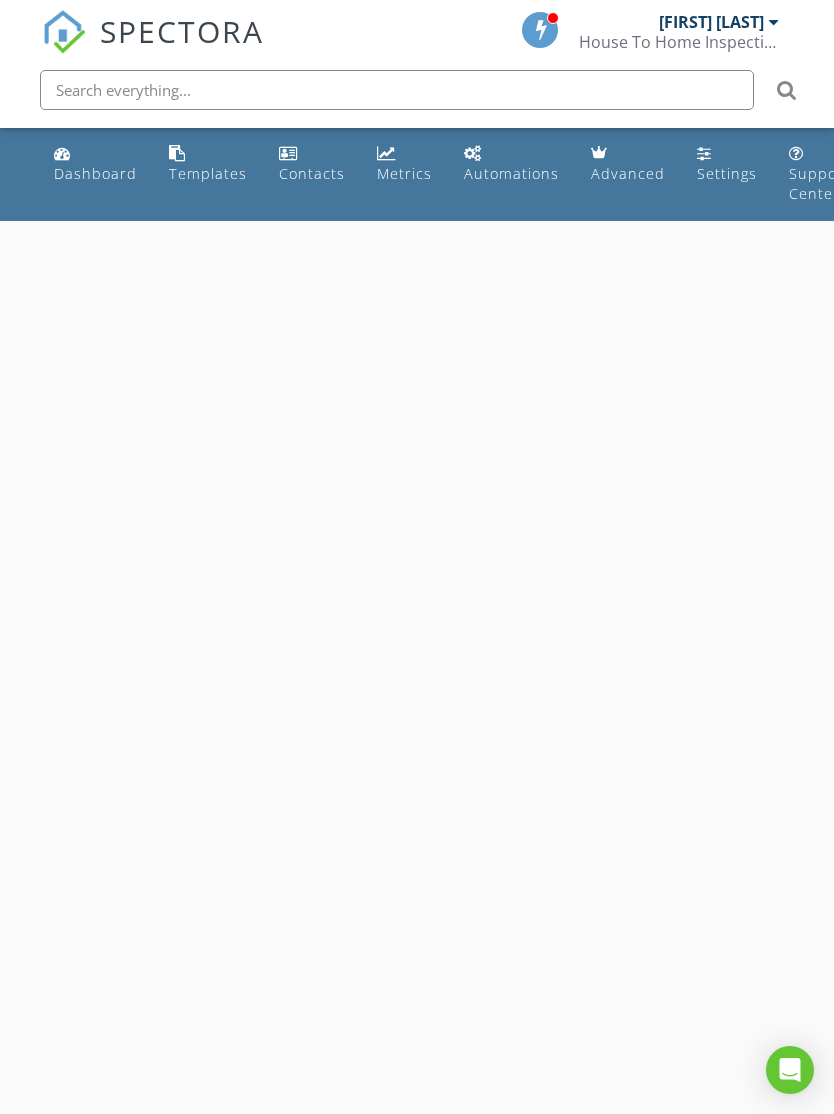 scroll, scrollTop: 0, scrollLeft: 0, axis: both 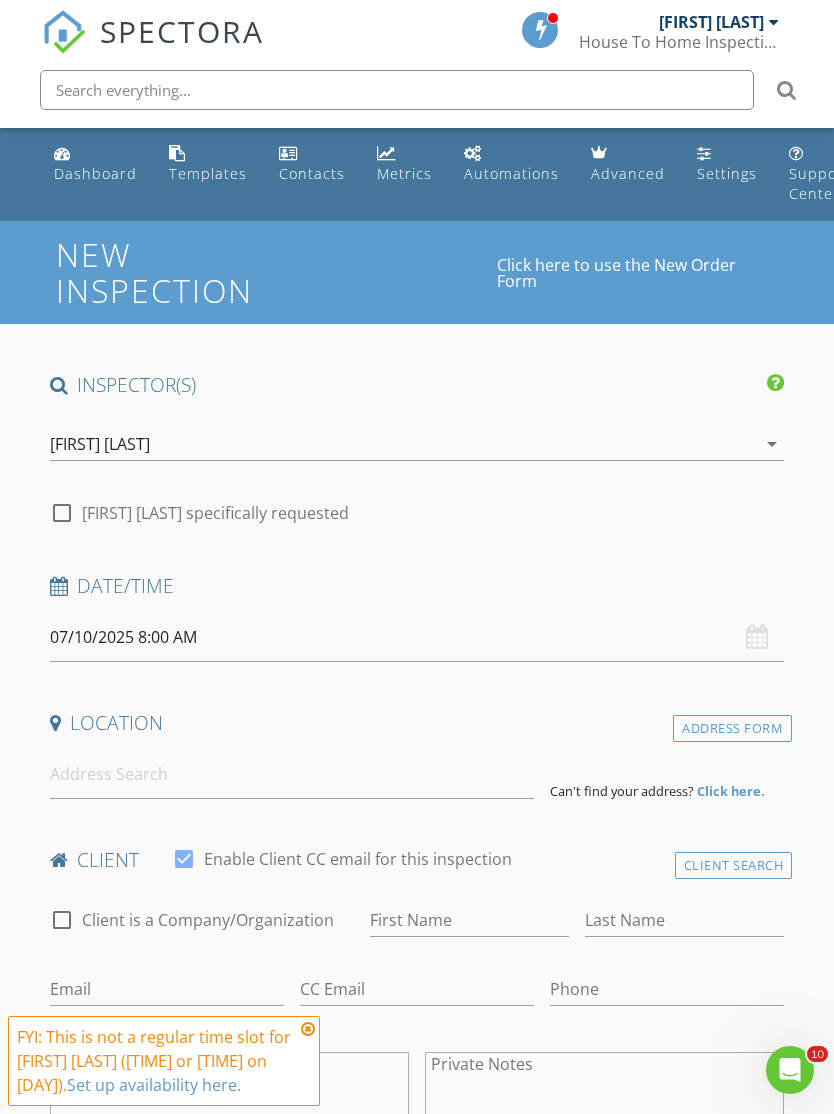 click on "Dashboard" at bounding box center (95, 173) 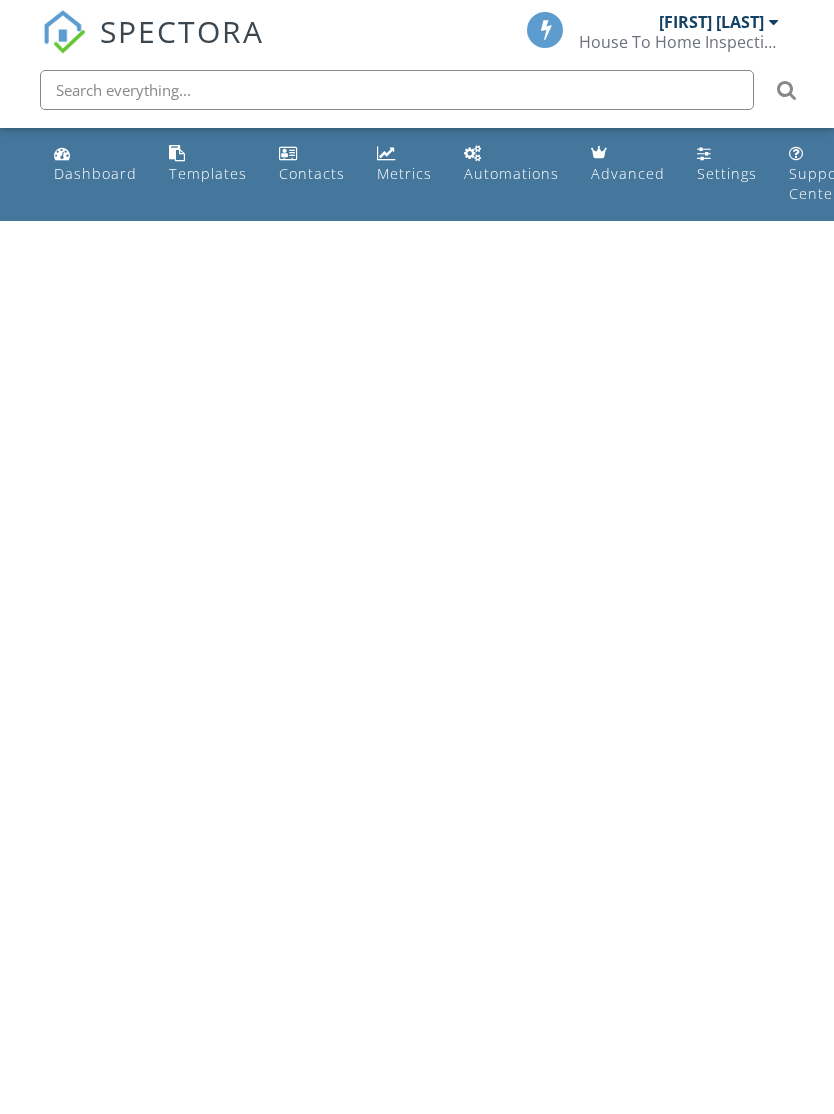 scroll, scrollTop: 0, scrollLeft: 0, axis: both 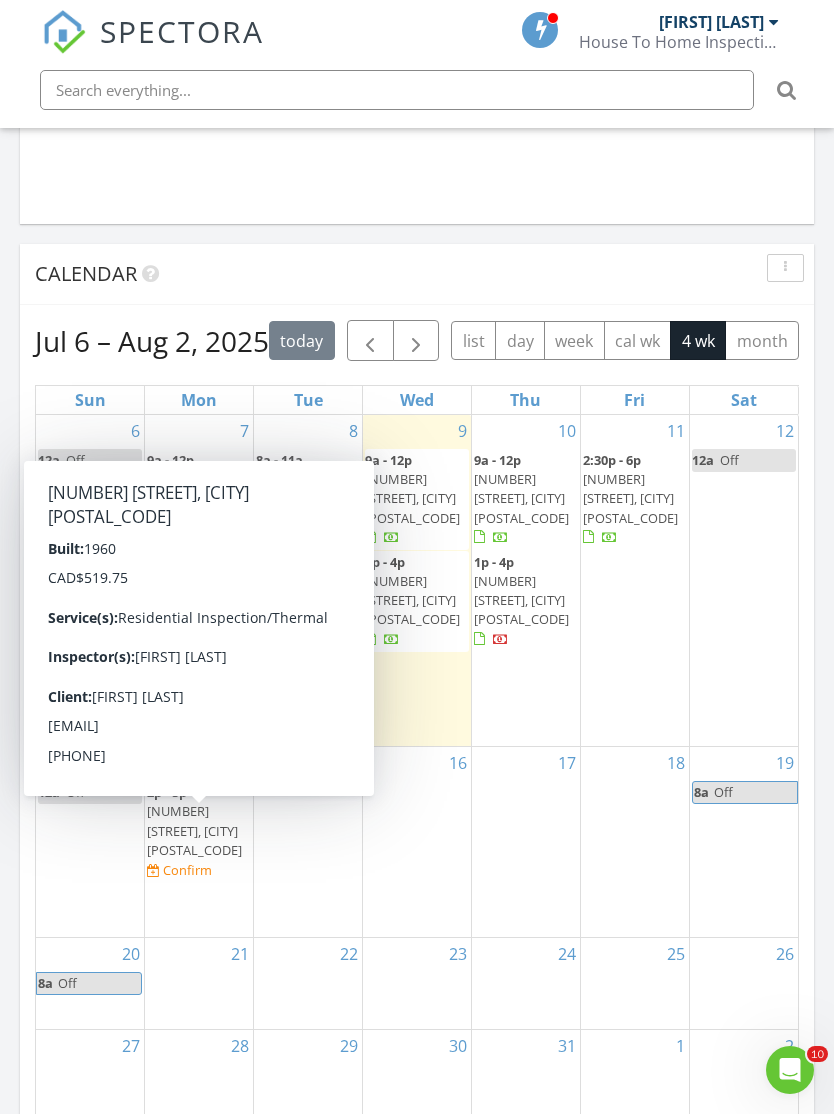 click on "Confirm" at bounding box center [187, 870] 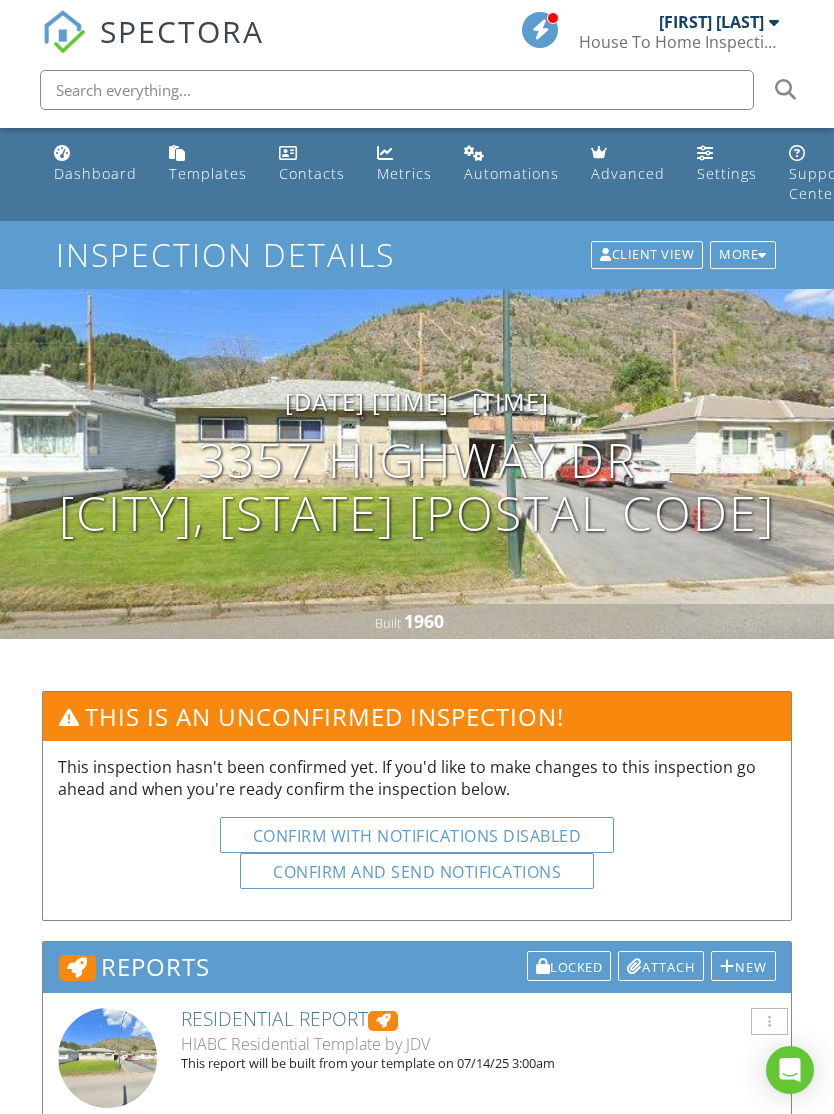 scroll, scrollTop: 0, scrollLeft: 0, axis: both 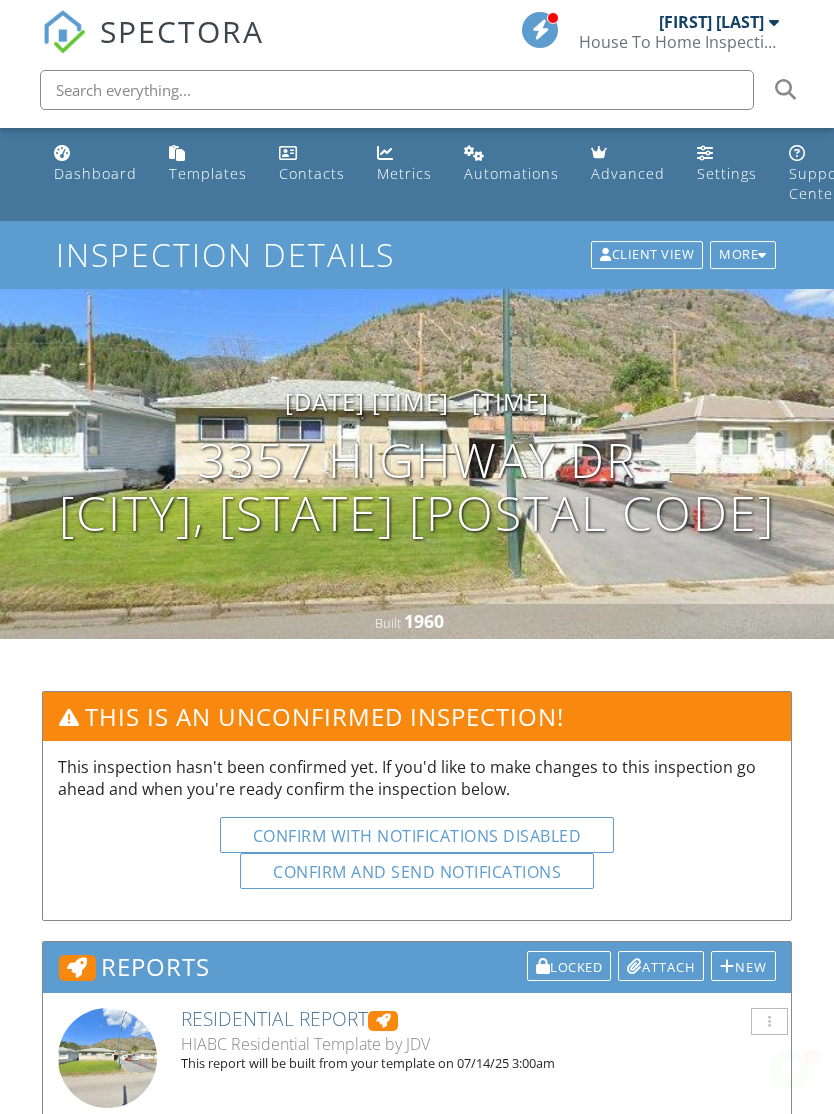 click on "Confirm and send notifications" at bounding box center (417, 835) 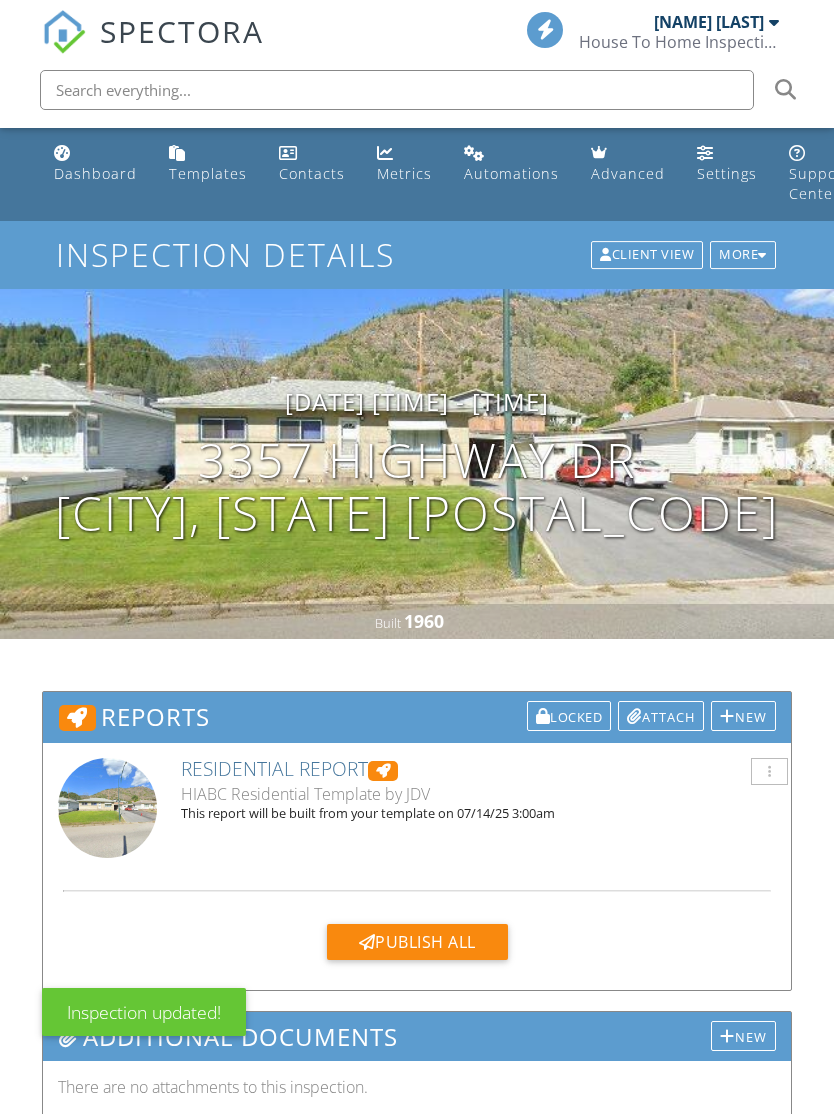 scroll, scrollTop: 0, scrollLeft: 0, axis: both 